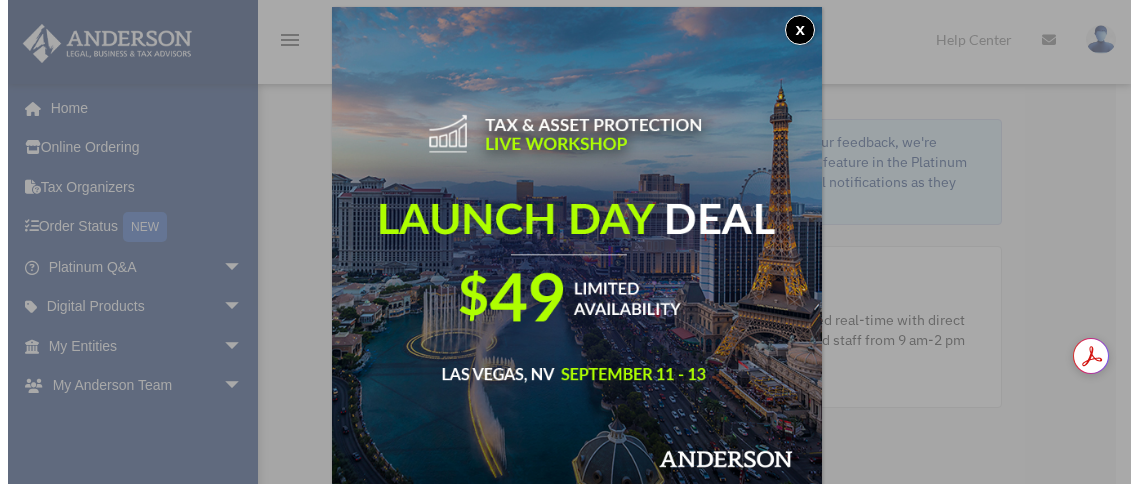 scroll, scrollTop: 0, scrollLeft: 0, axis: both 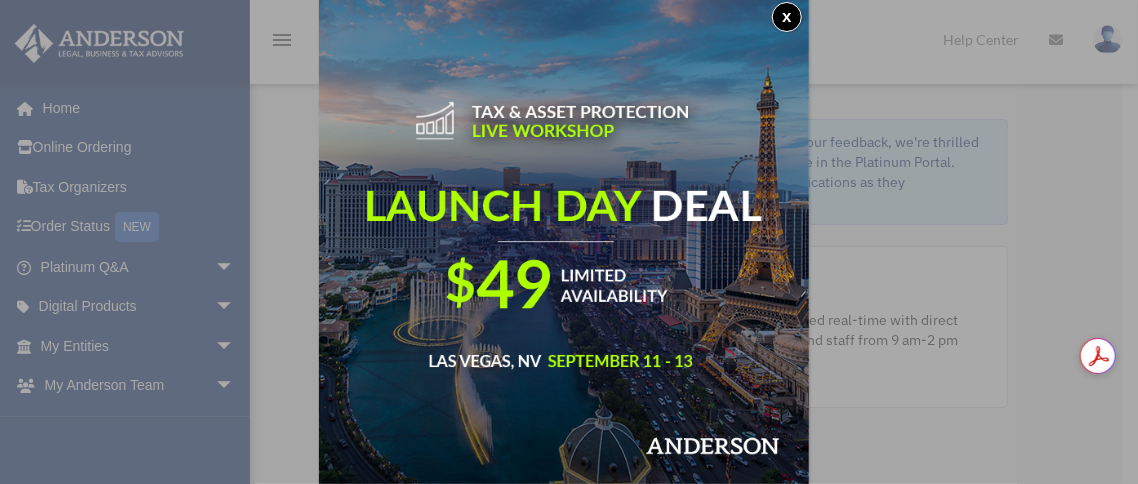 click on "x" at bounding box center (569, 242) 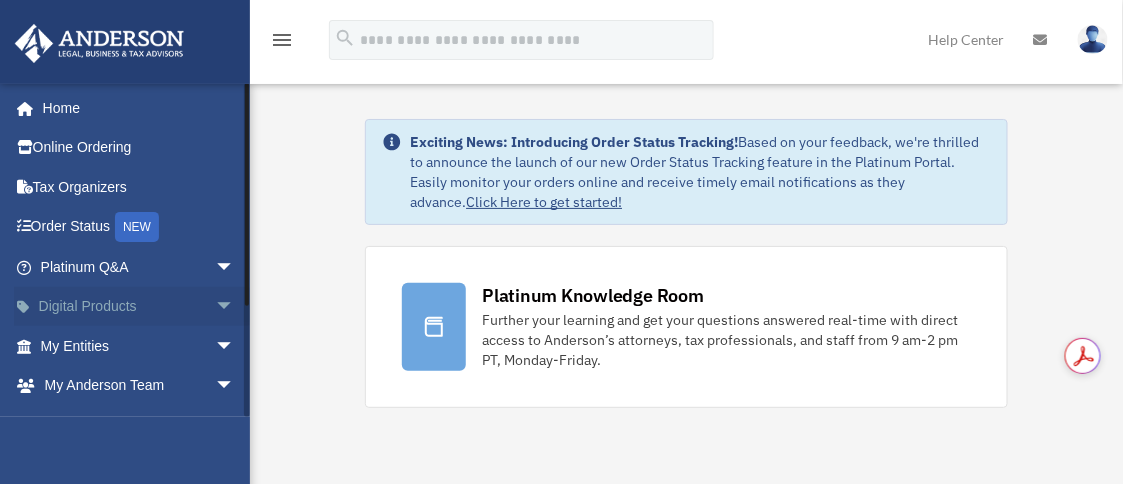 click on "arrow_drop_down" at bounding box center [235, 307] 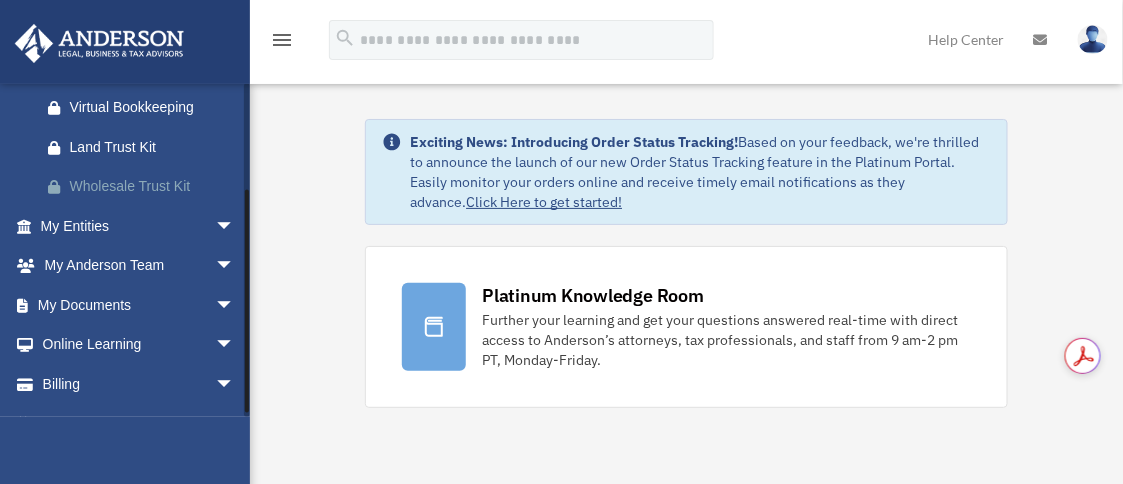 scroll, scrollTop: 299, scrollLeft: 0, axis: vertical 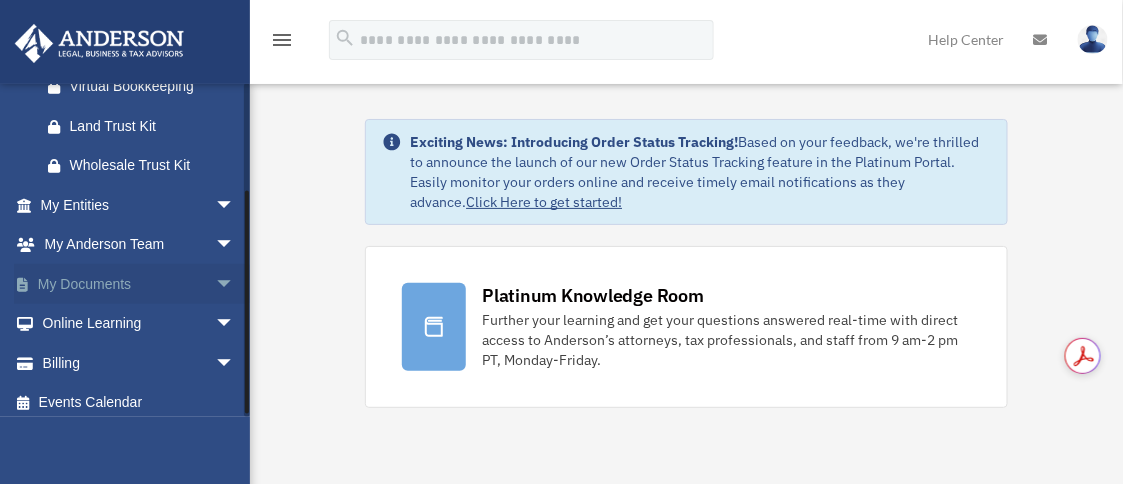 click on "arrow_drop_down" at bounding box center (235, 284) 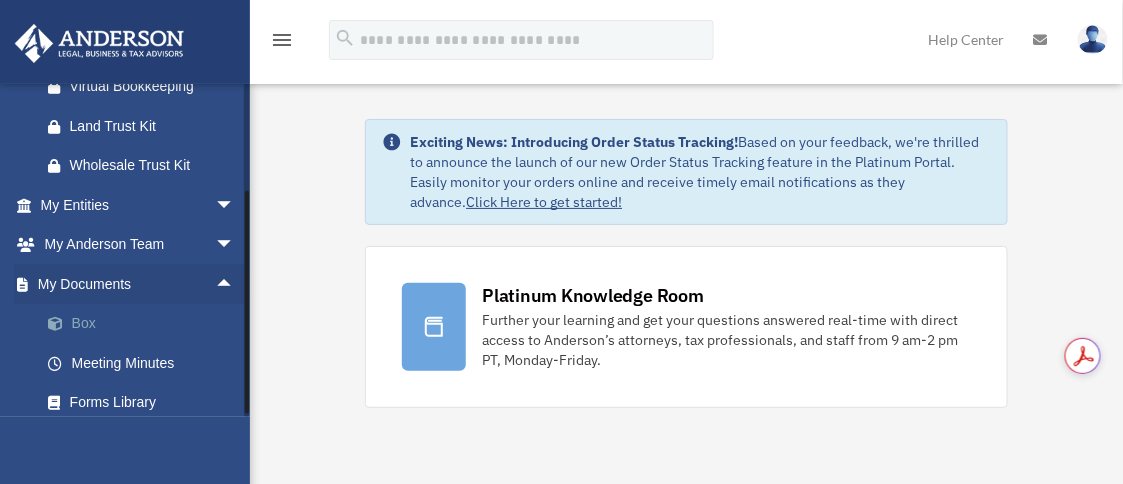 click on "Box" at bounding box center (146, 324) 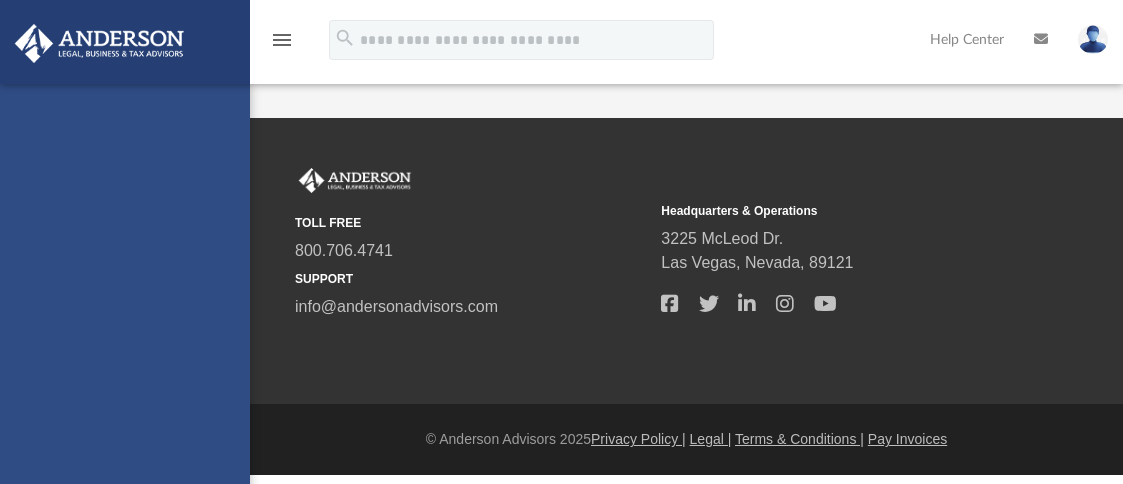 scroll, scrollTop: 0, scrollLeft: 0, axis: both 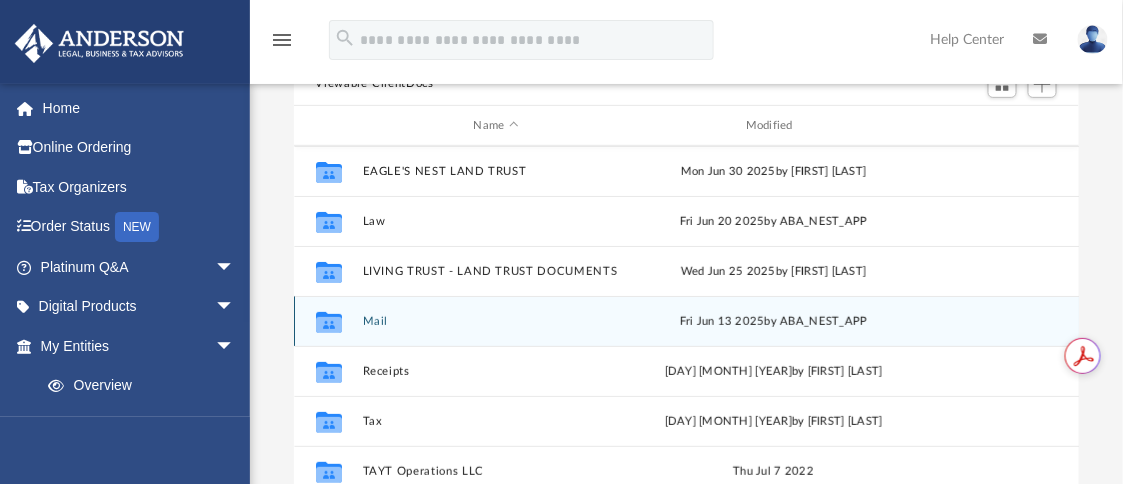 click on "Collaborated Folder Mail Fri Jun 13 2025  by ABA_NEST_APP" at bounding box center (687, 321) 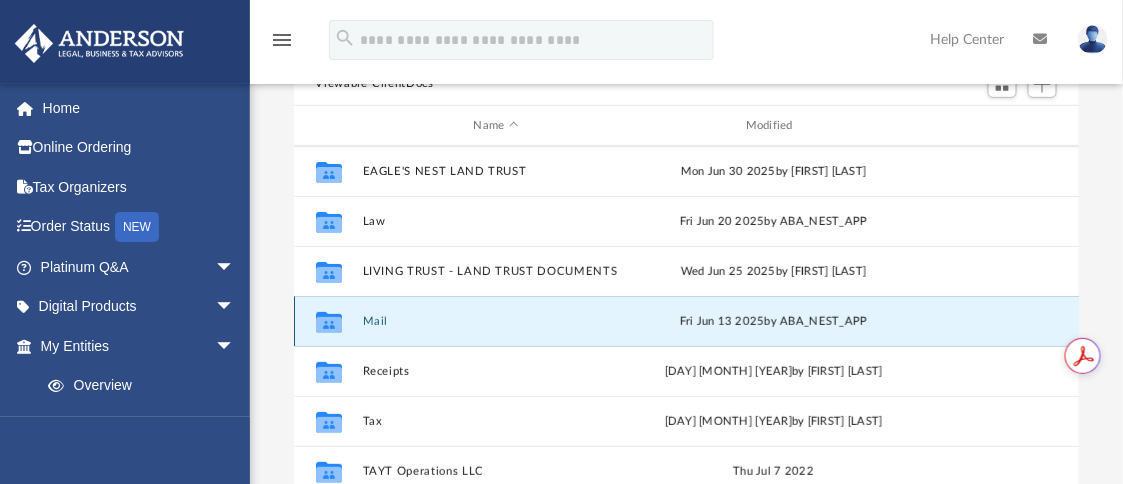 click on "Mail" at bounding box center [496, 321] 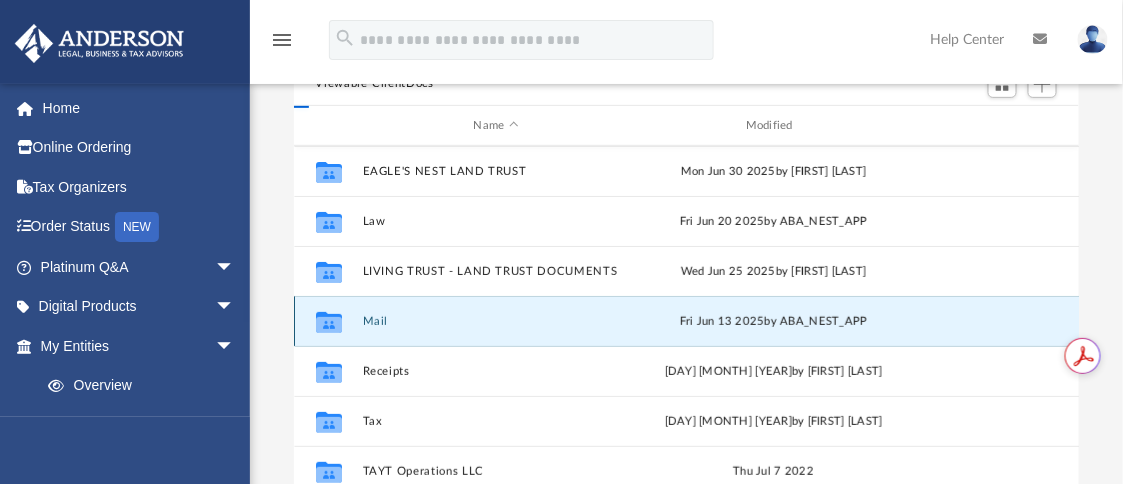 click on "Mail" at bounding box center (496, 321) 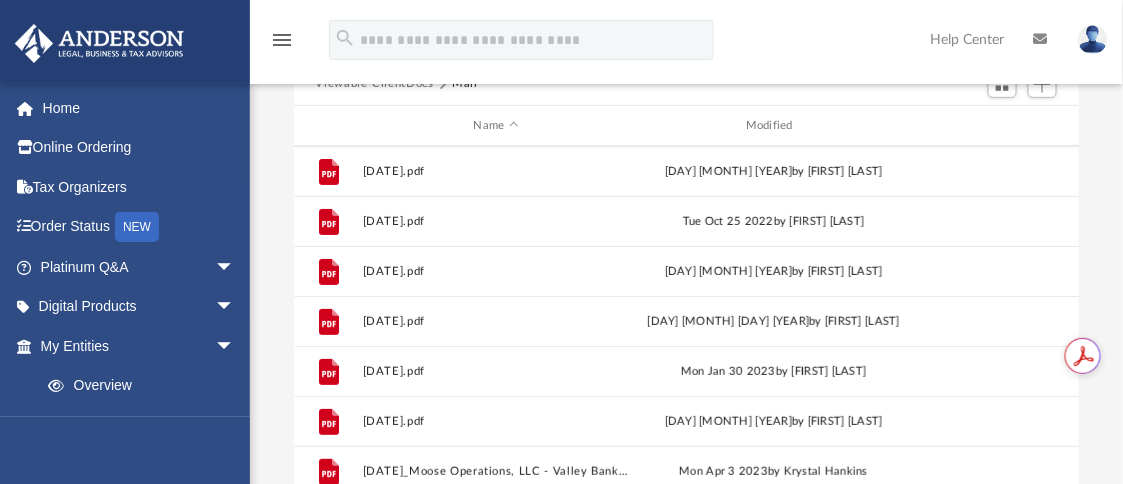 scroll, scrollTop: 0, scrollLeft: 0, axis: both 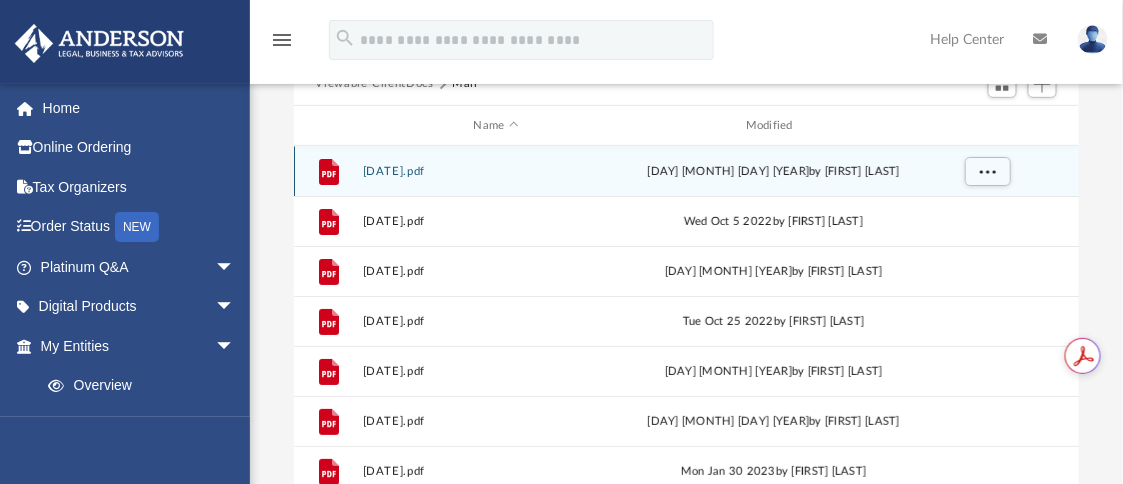 click on "2022_08_17_11_15_46.pdf" at bounding box center [496, 171] 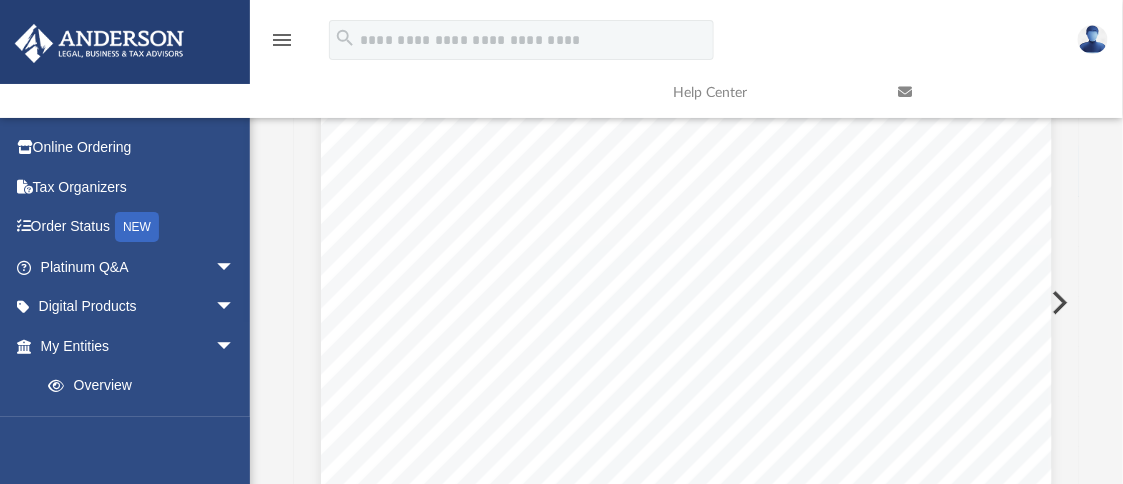 scroll, scrollTop: 244, scrollLeft: 0, axis: vertical 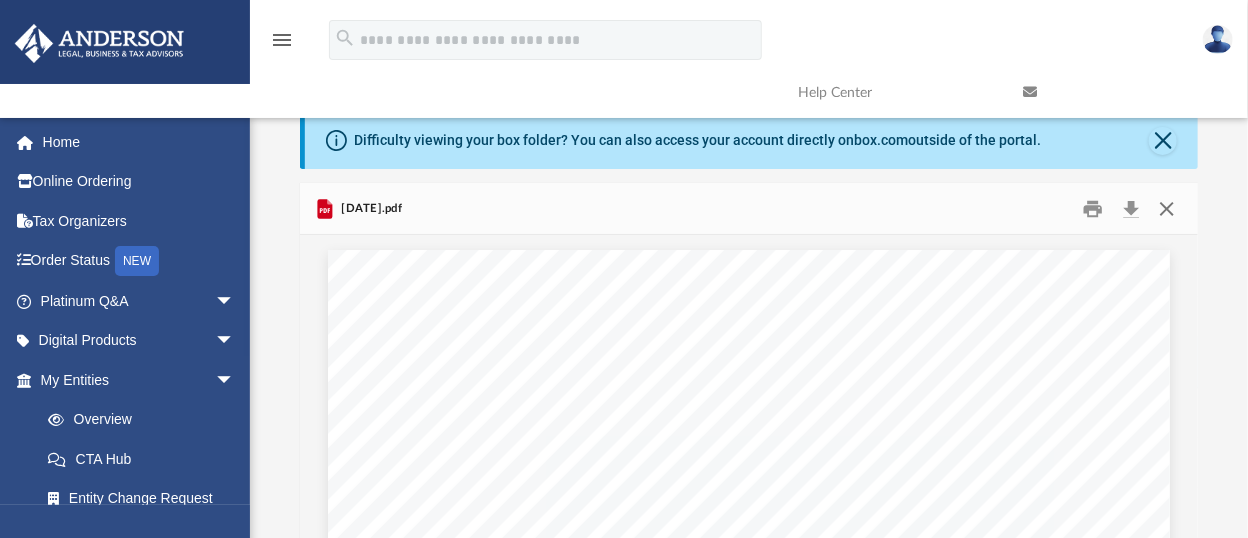 click at bounding box center (1167, 208) 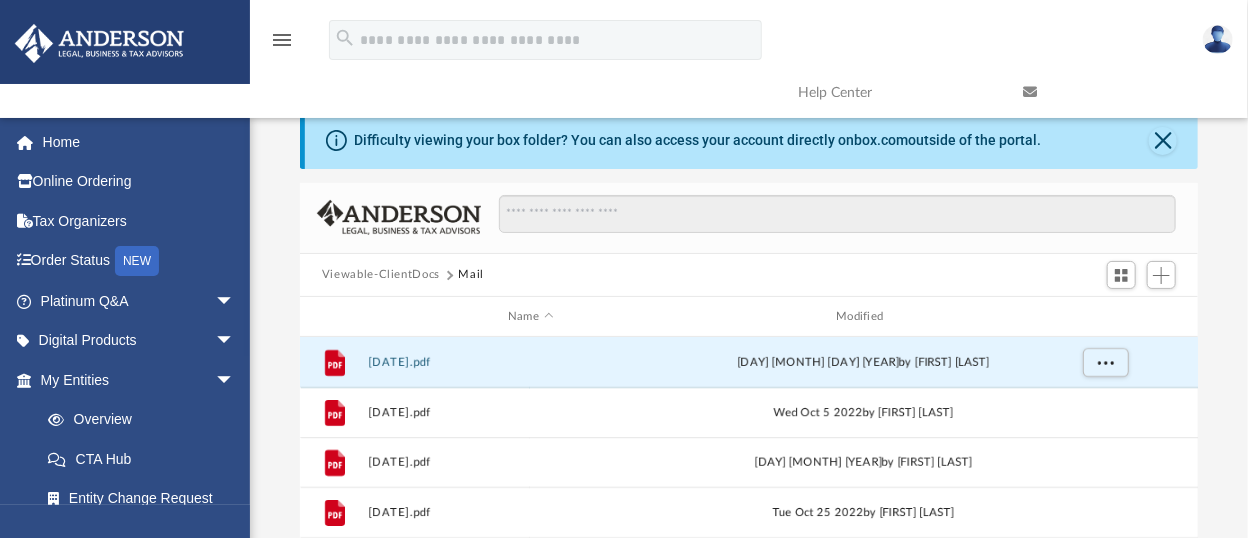 scroll, scrollTop: 111, scrollLeft: 0, axis: vertical 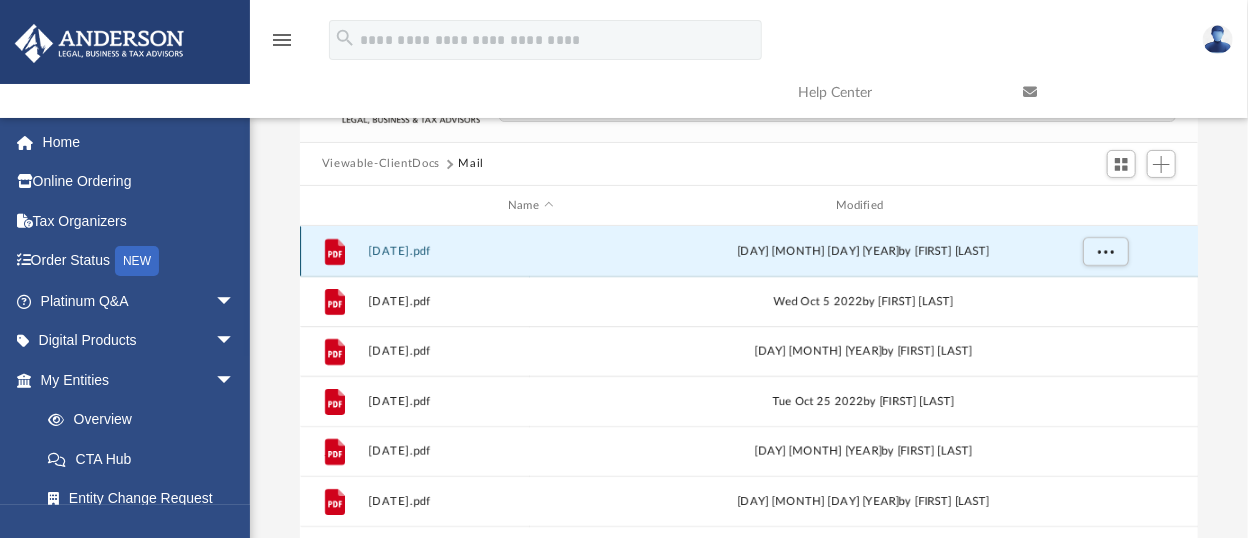click at bounding box center [1104, 252] 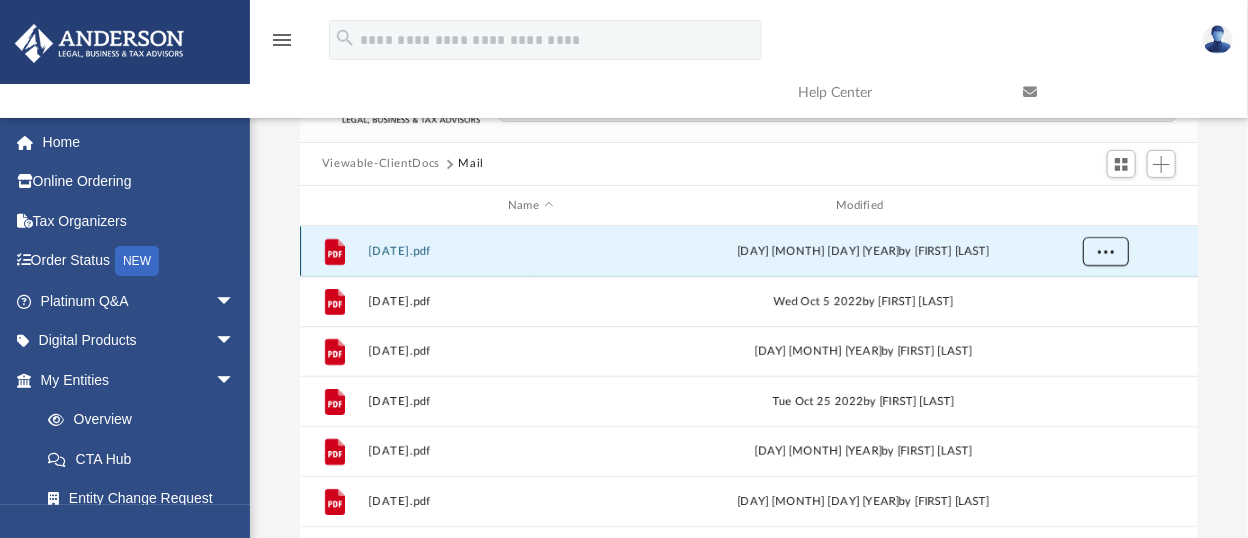 click at bounding box center (1105, 251) 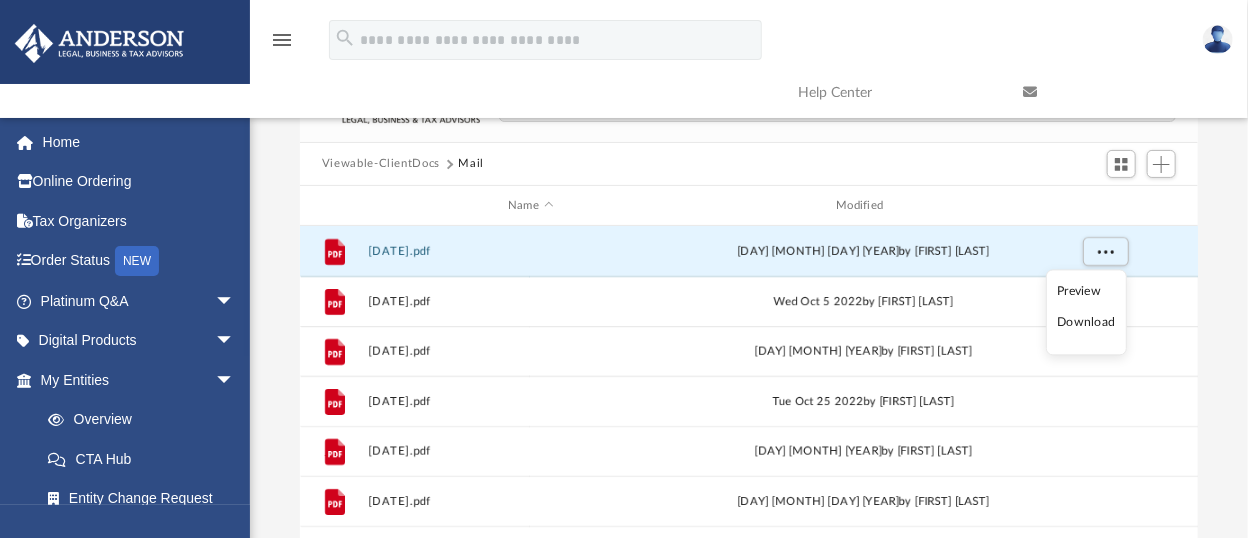 click on "Name    Modified" at bounding box center [749, 206] 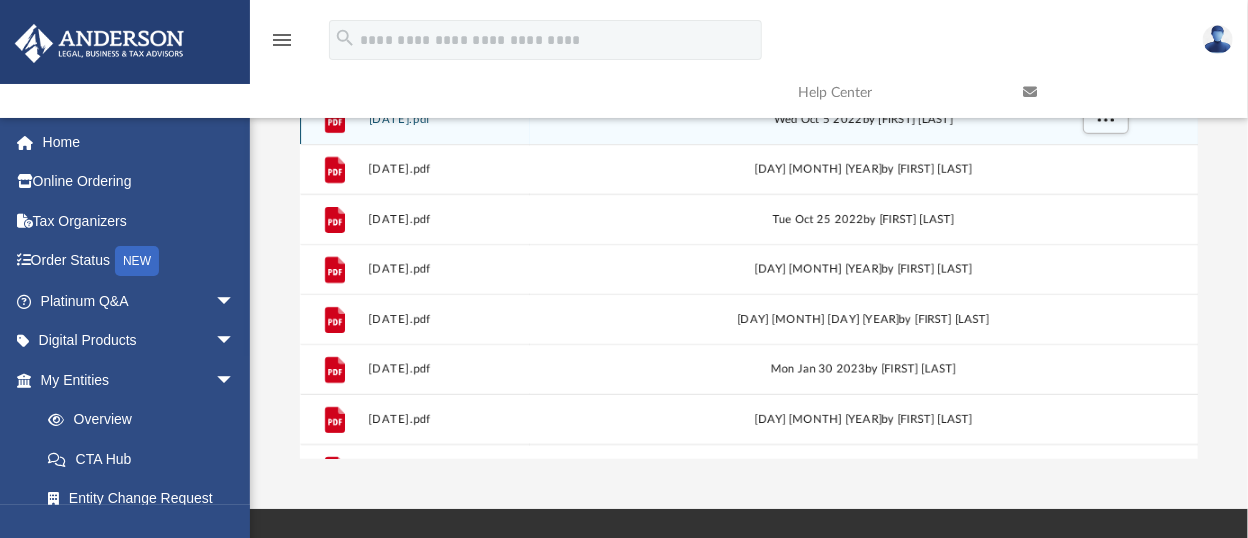 scroll, scrollTop: 333, scrollLeft: 0, axis: vertical 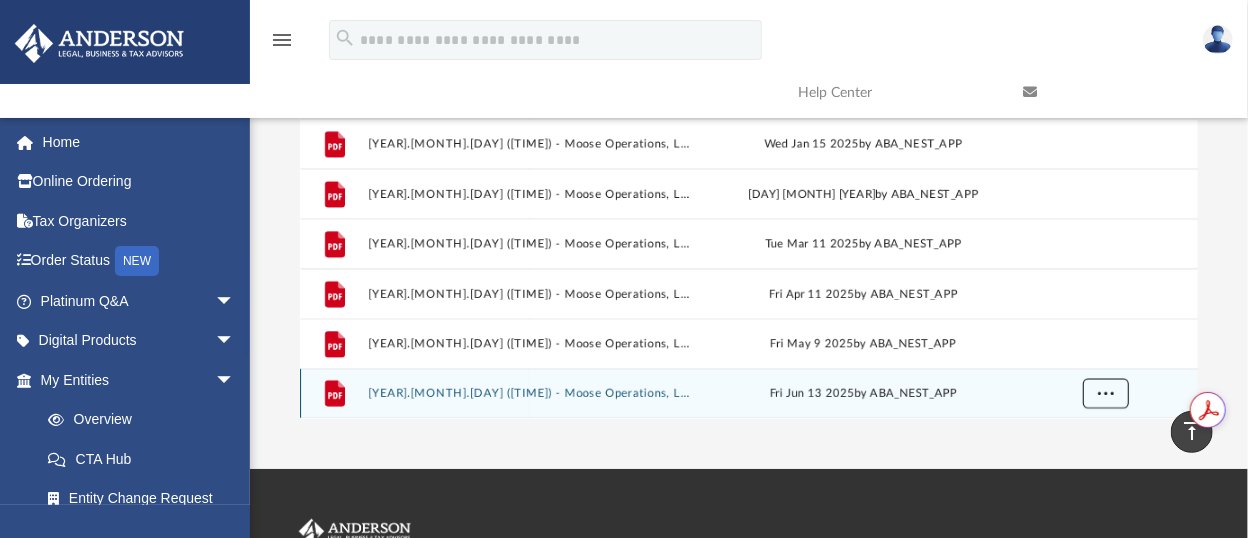 click on "File 2024_01_17_15_23_41.pdf Wed Jan 17 2024  by Krystal Hankins File 2024_02_20_07_50_52.pdf Tue Feb 20 2024  by Krystal Hankins File 2024_03_13_13_19_03.pdf Wed Mar 13 2024  by Krystal Hankins File 2024_04_10_08_03_30.pdf Wed Apr 10 2024 File 2025.01.15 (07:34:43) - Moose Operations, LLC - Mail from Valley National Bank.pdf Wed Jan 15 2025  by ABA_NEST_APP File 2025.02.13 (07:49:29) - Moose Operations, LLC - Mail from Valley National Bank.pdf Thu Feb 13 2025  by ABA_NEST_APP File 2025.03.11 (02:30:06) - Moose Operations, LLC - Mail from Valley National Bank.pdf Tue Mar 11 2025  by ABA_NEST_APP File 2025.04.11 (14:05:01) - Moose Operations, LLC - Mail from Valley National Bank.pdf Fri Apr 11 2025  by ABA_NEST_APP File 2025.05.09 (13:46:33) - Moose Operations, LLC - Mail from Valley National Bank.pdf Fri May 9 2025  by ABA_NEST_APP File 2025.06.13 (06:45:23) - Moose Operations, LLC - Mail from Valley National Bank.pdf Fri Jun 13 2025  by ABA_NEST_APP" at bounding box center [749, 211] 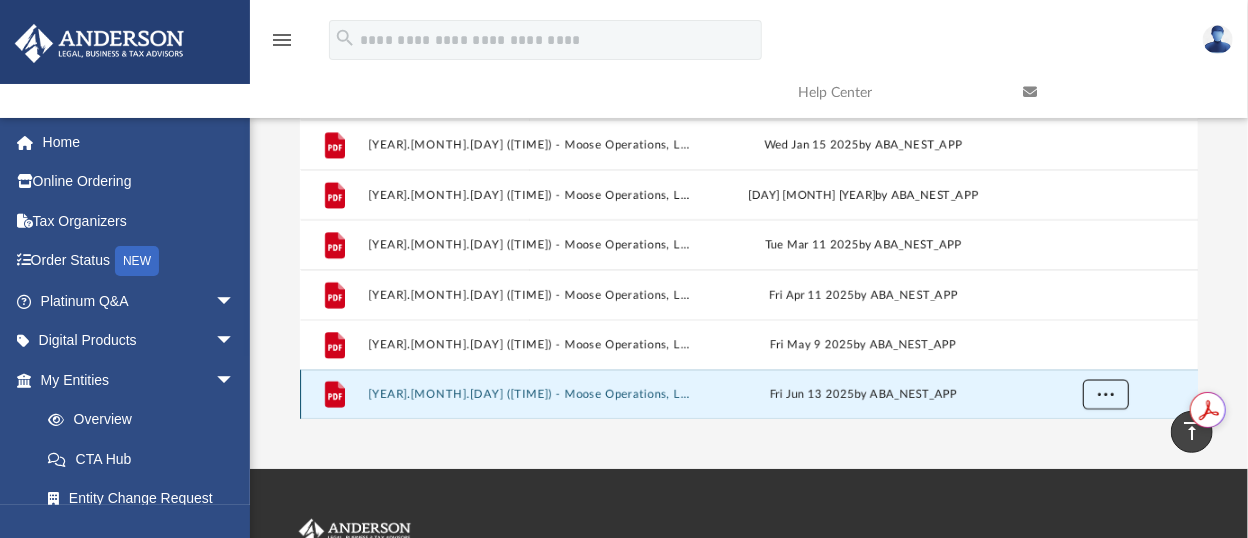 click at bounding box center (1105, 394) 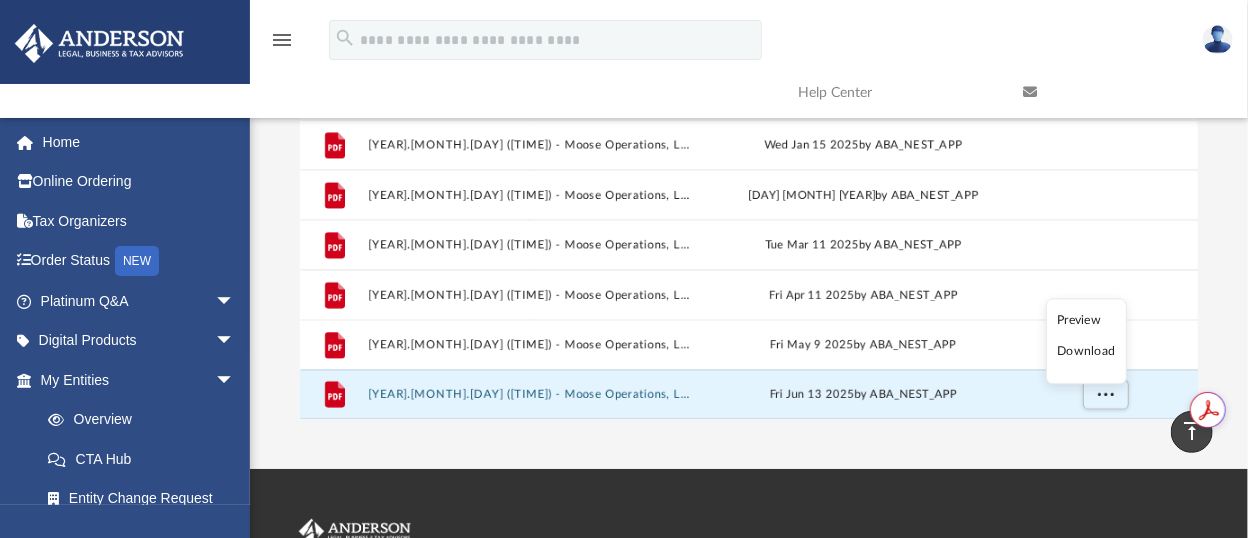 click on "Preview" at bounding box center [1087, 320] 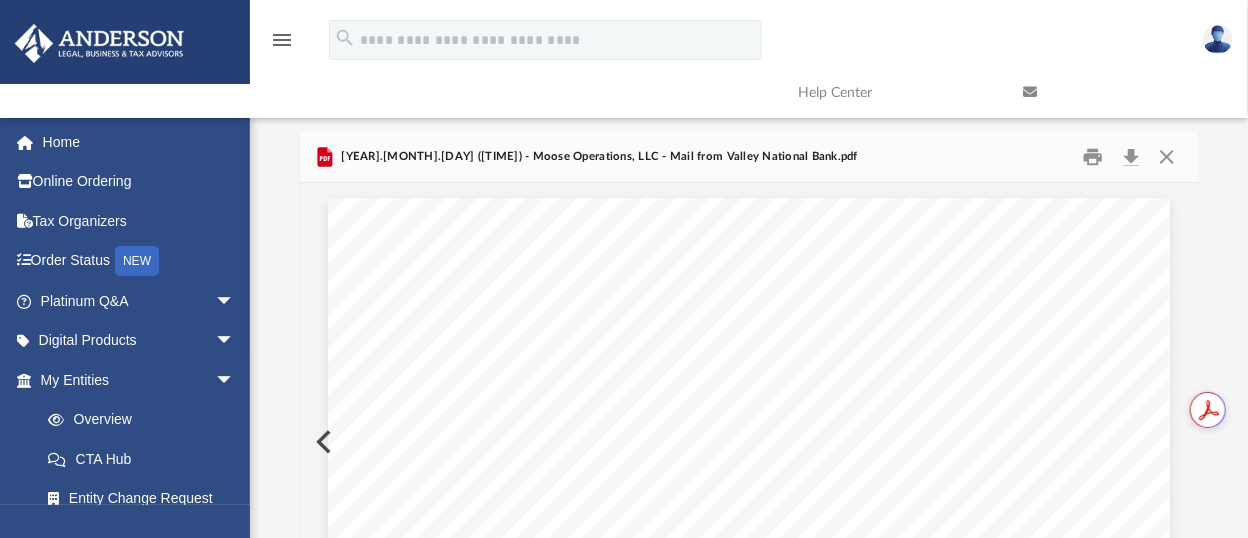 scroll, scrollTop: 0, scrollLeft: 0, axis: both 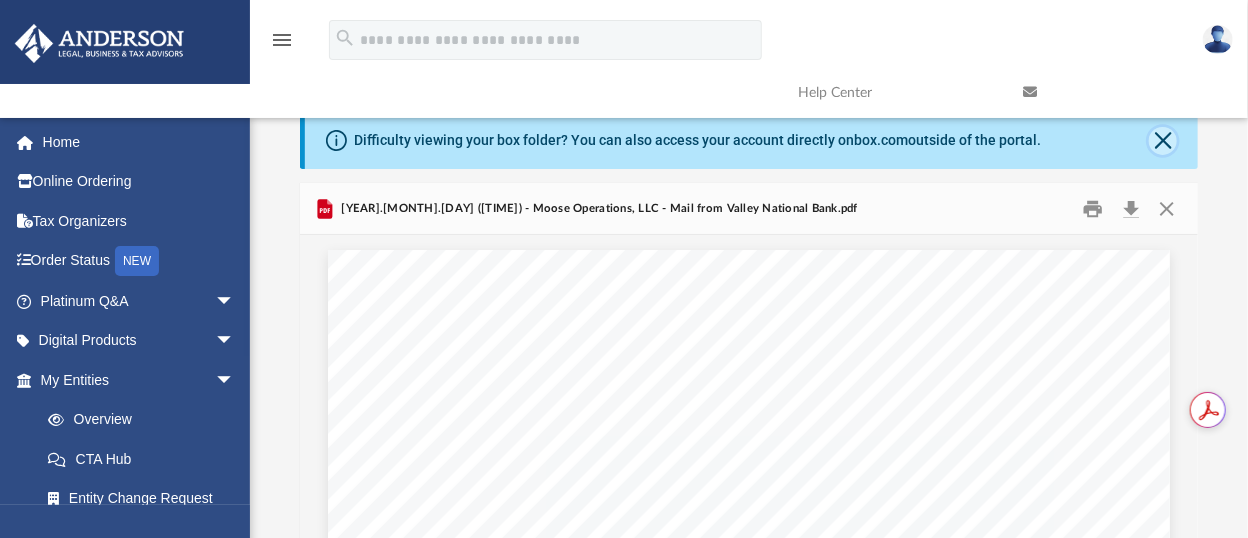 click 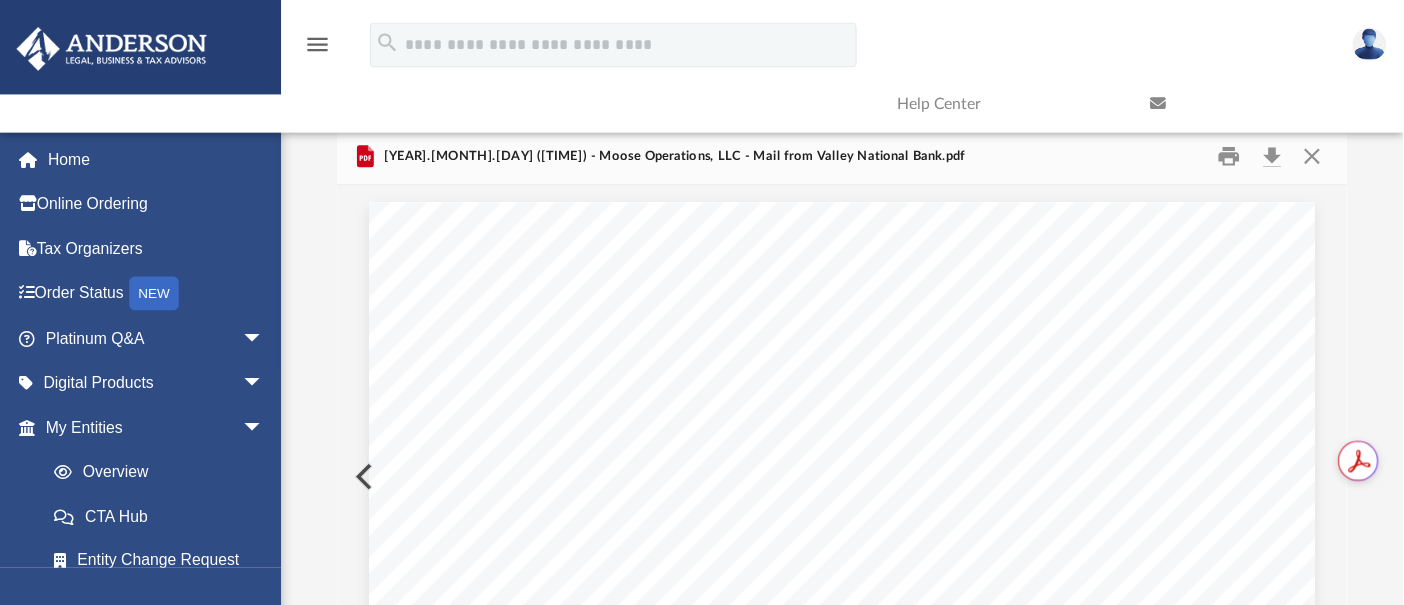 scroll, scrollTop: 111, scrollLeft: 0, axis: vertical 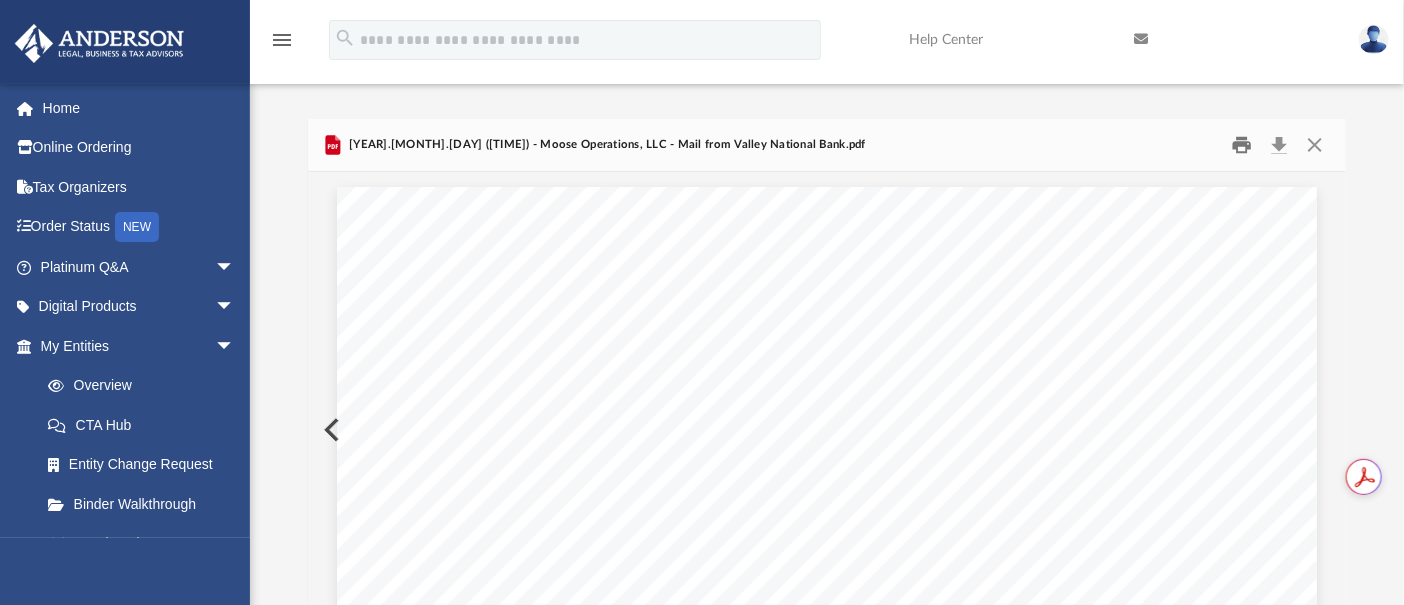 click at bounding box center (1242, 145) 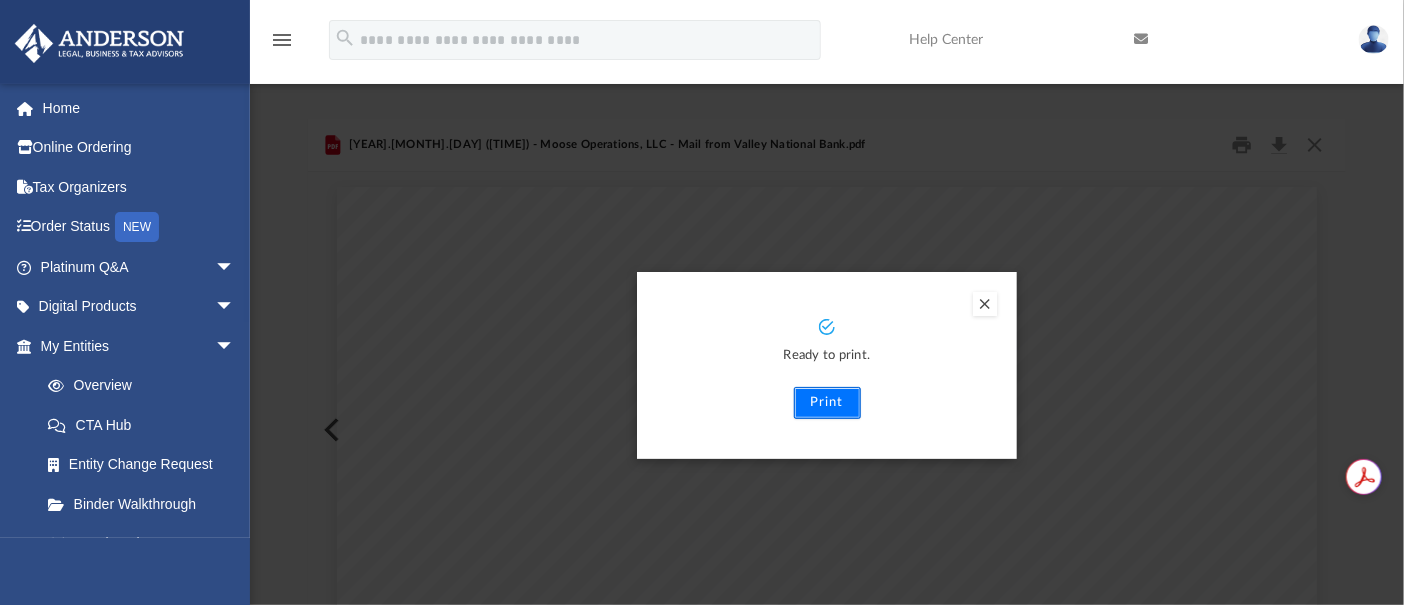 click on "Print" at bounding box center [827, 403] 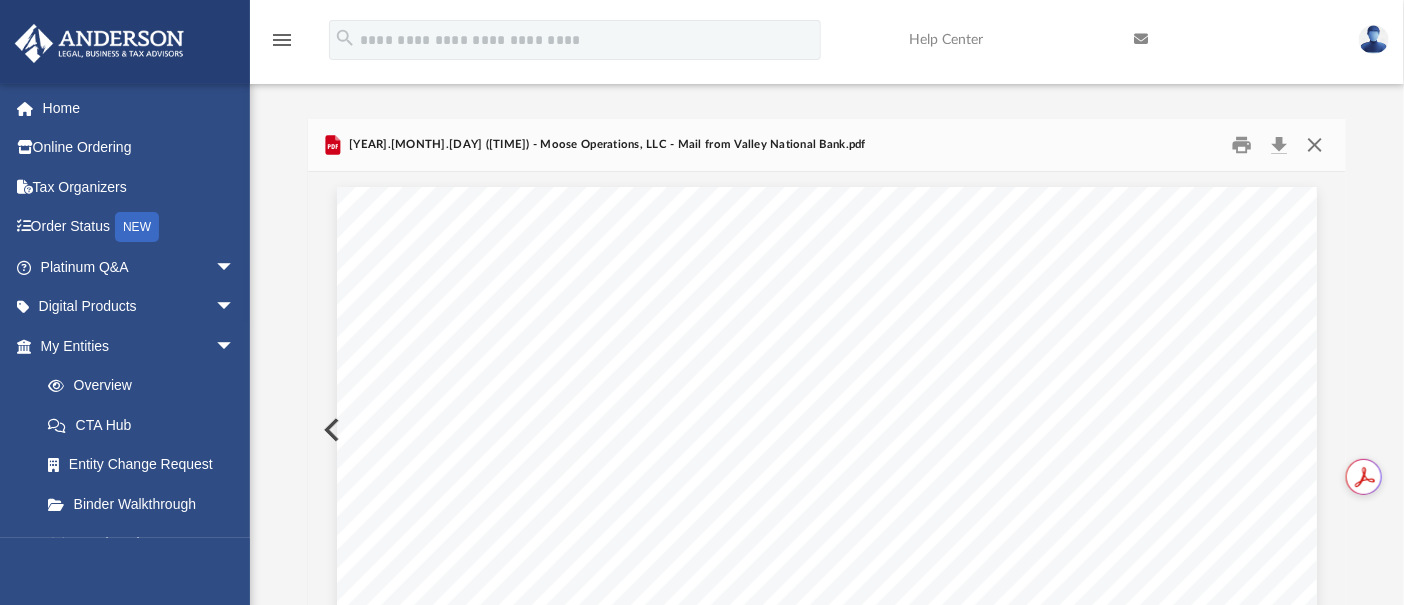 click at bounding box center (1315, 145) 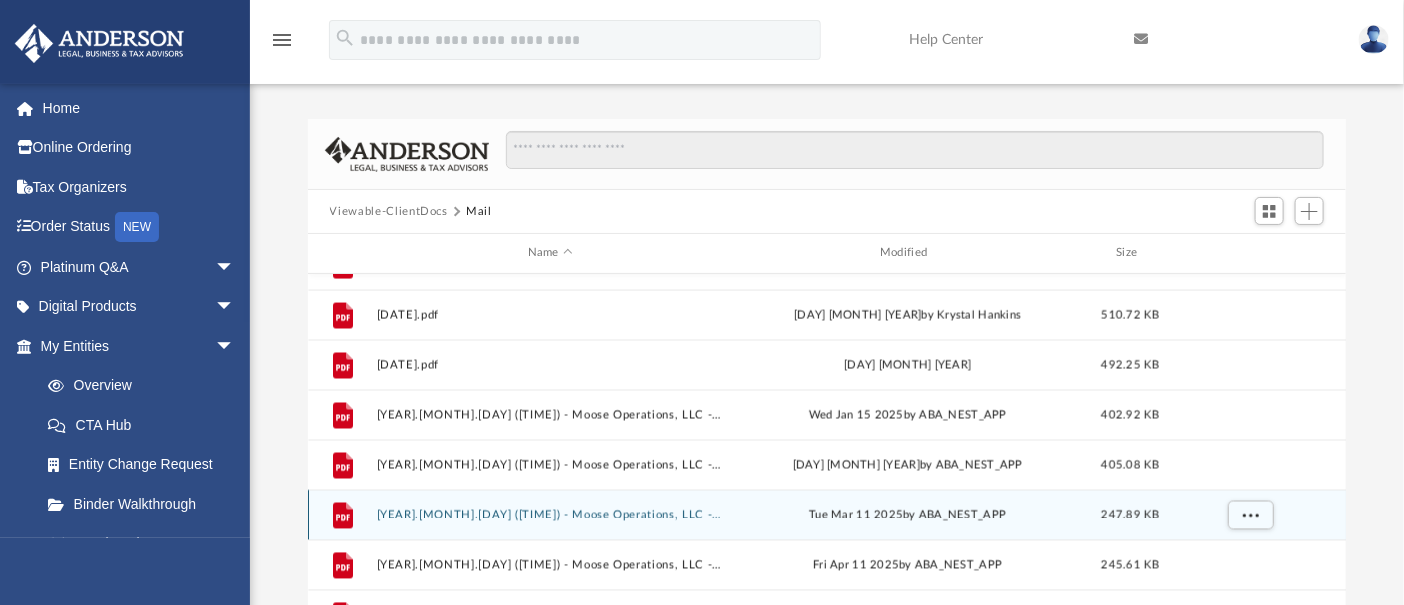 scroll, scrollTop: 360, scrollLeft: 0, axis: vertical 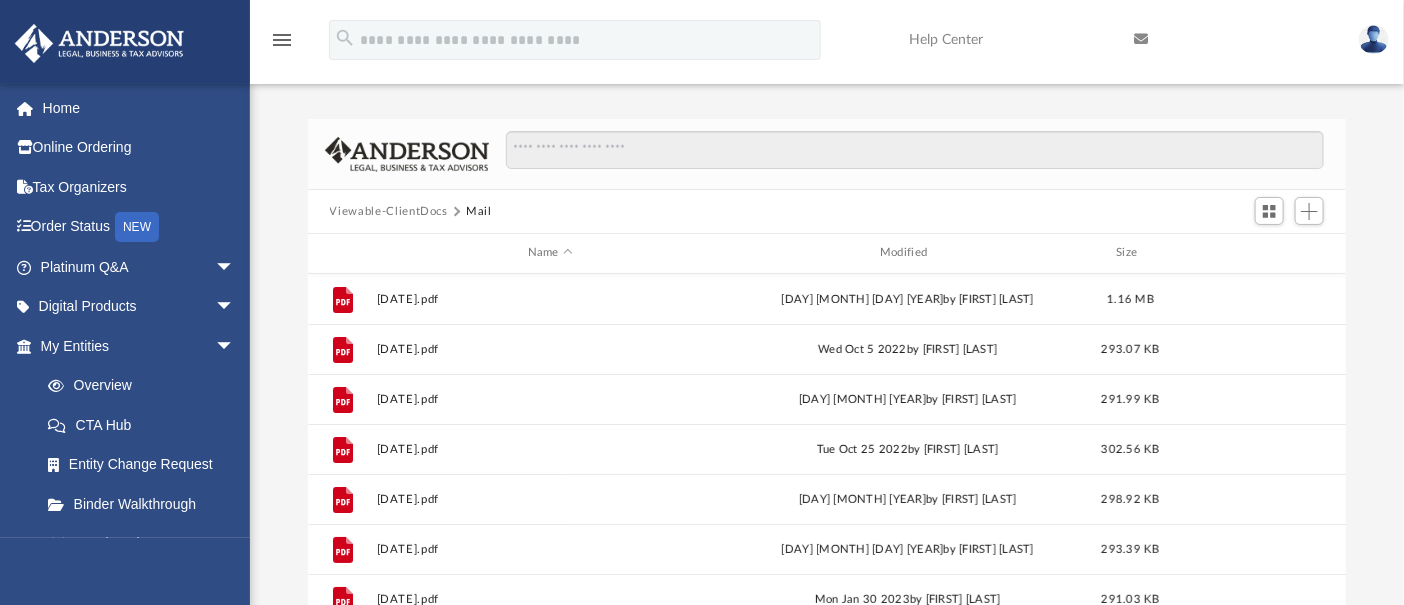 click on "Viewable-ClientDocs" at bounding box center [389, 212] 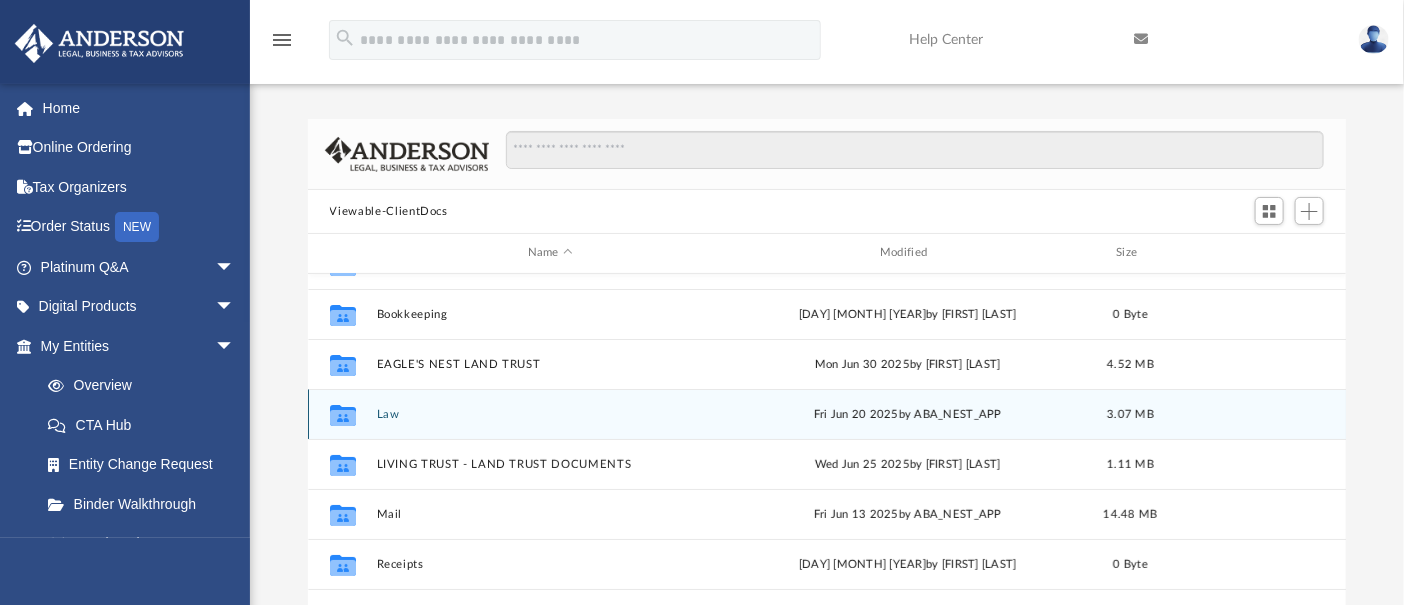 scroll, scrollTop: 0, scrollLeft: 0, axis: both 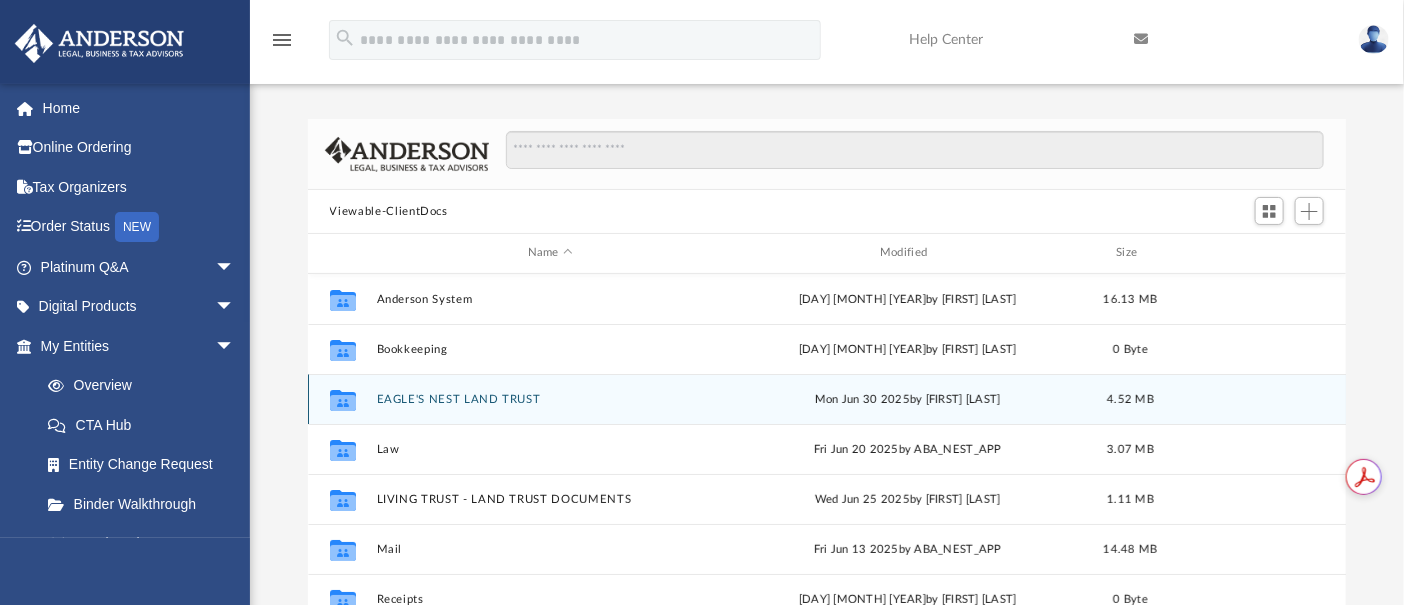 click on "Collaborated Folder EAGLE'S NEST LAND TRUST Mon Jun 30 2025  by JOSEPH DENNIS 4.52 MB" at bounding box center [827, 399] 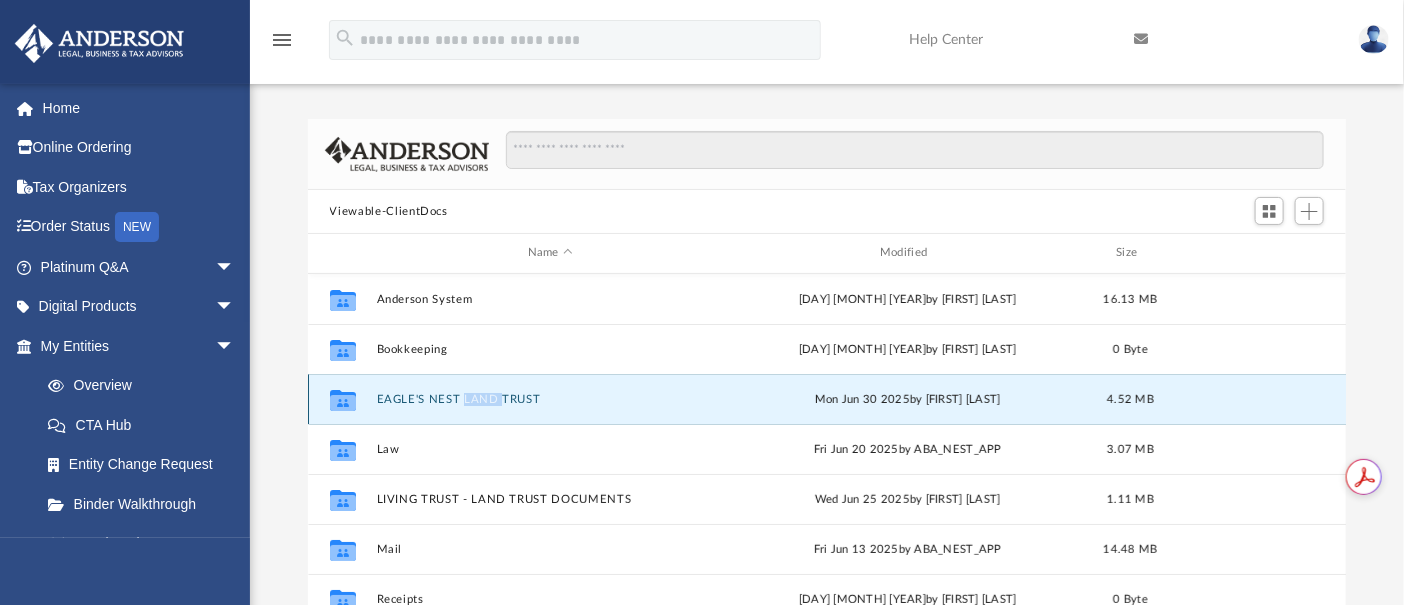 click on "Collaborated Folder EAGLE'S NEST LAND TRUST Mon Jun 30 2025  by JOSEPH DENNIS 4.52 MB" at bounding box center (827, 399) 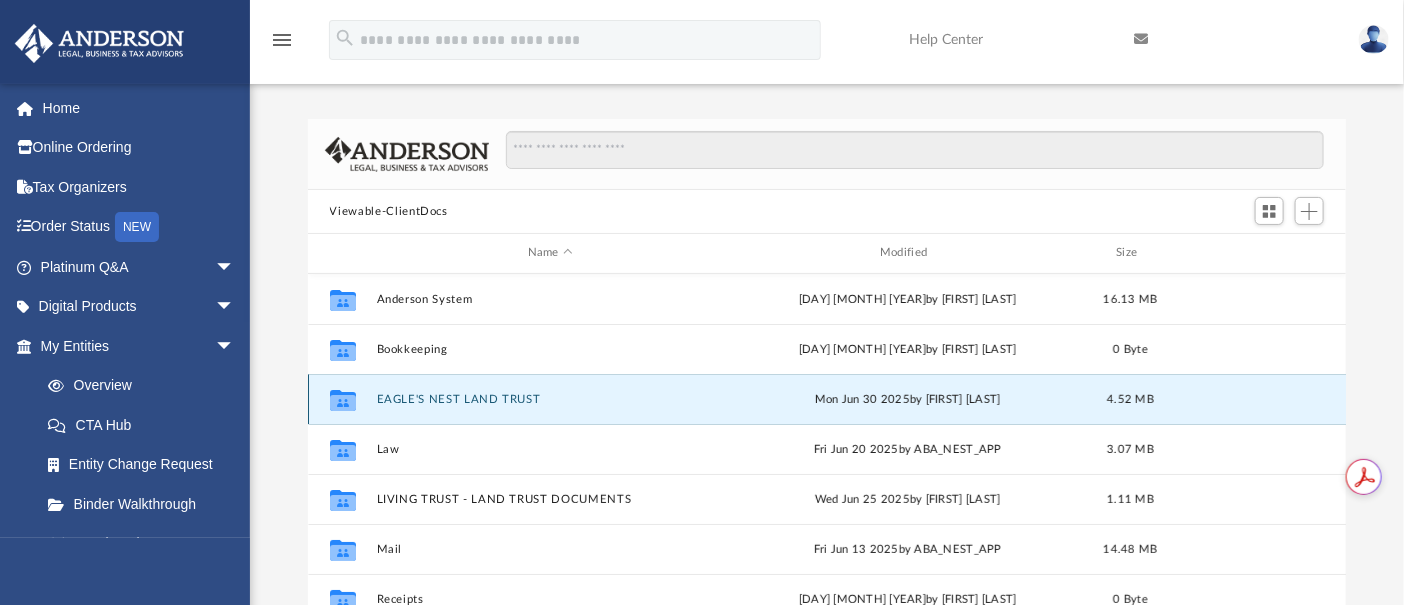 click on "Collaborated Folder EAGLE'S NEST LAND TRUST Mon Jun 30 2025  by JOSEPH DENNIS 4.52 MB" at bounding box center [827, 399] 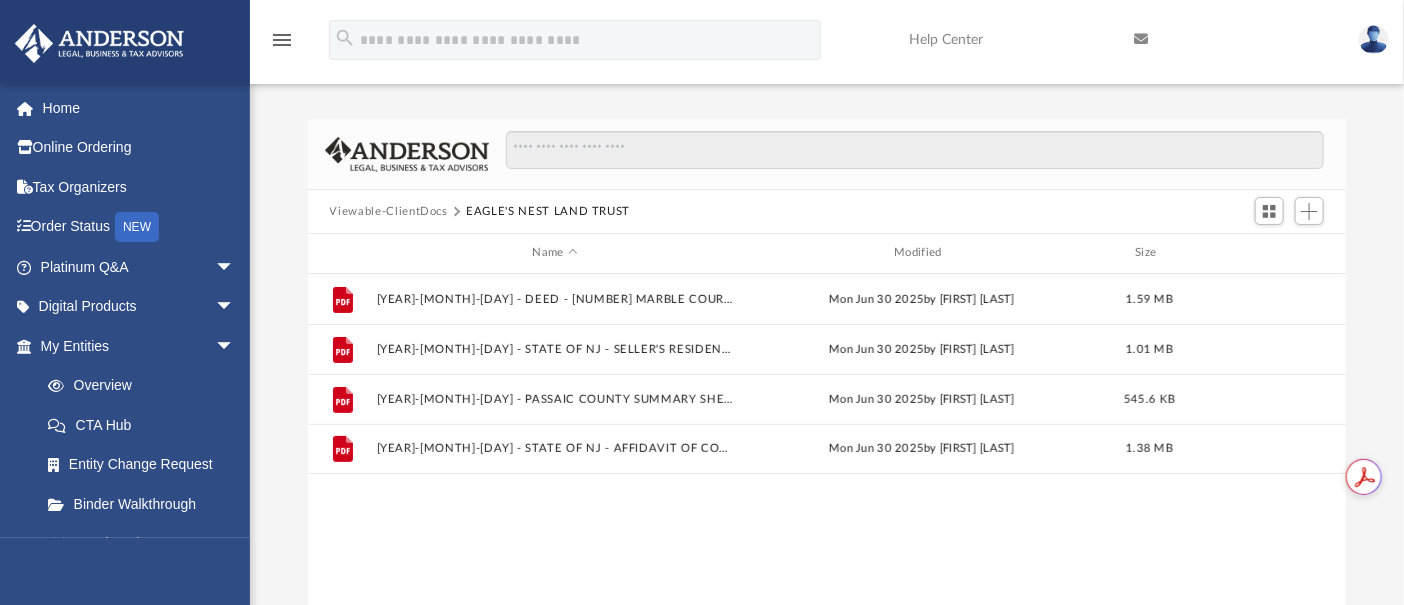 click on "Viewable-ClientDocs" at bounding box center (389, 212) 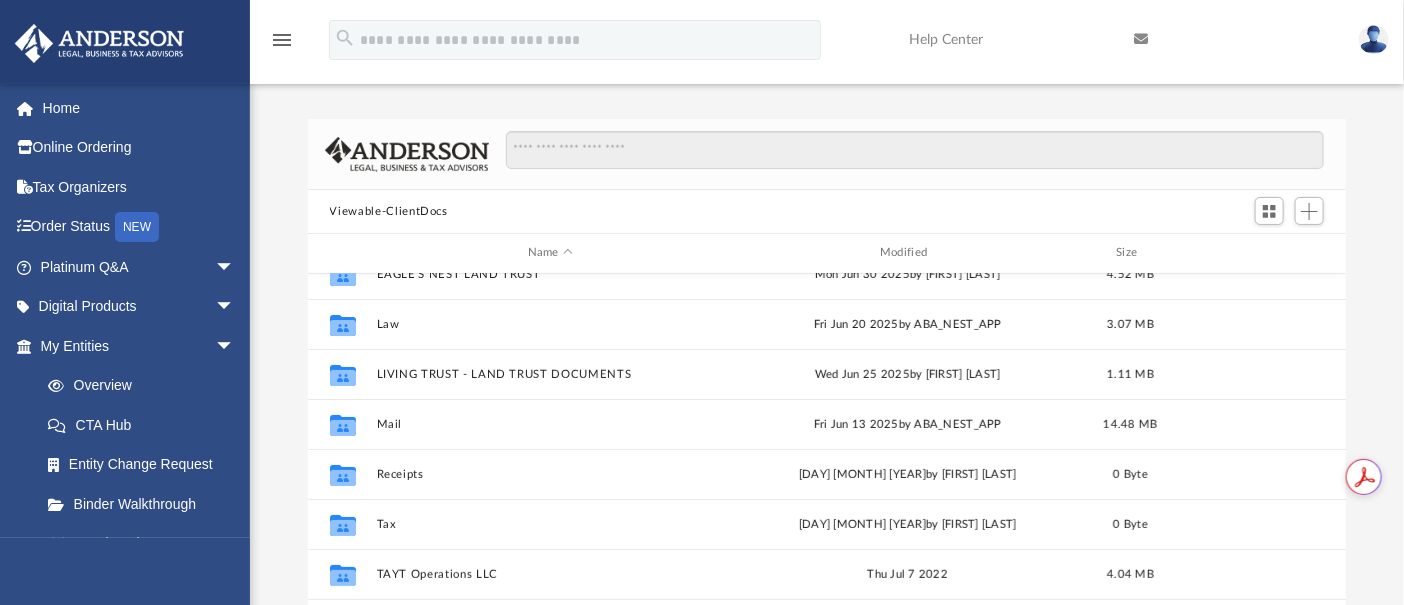 scroll, scrollTop: 135, scrollLeft: 0, axis: vertical 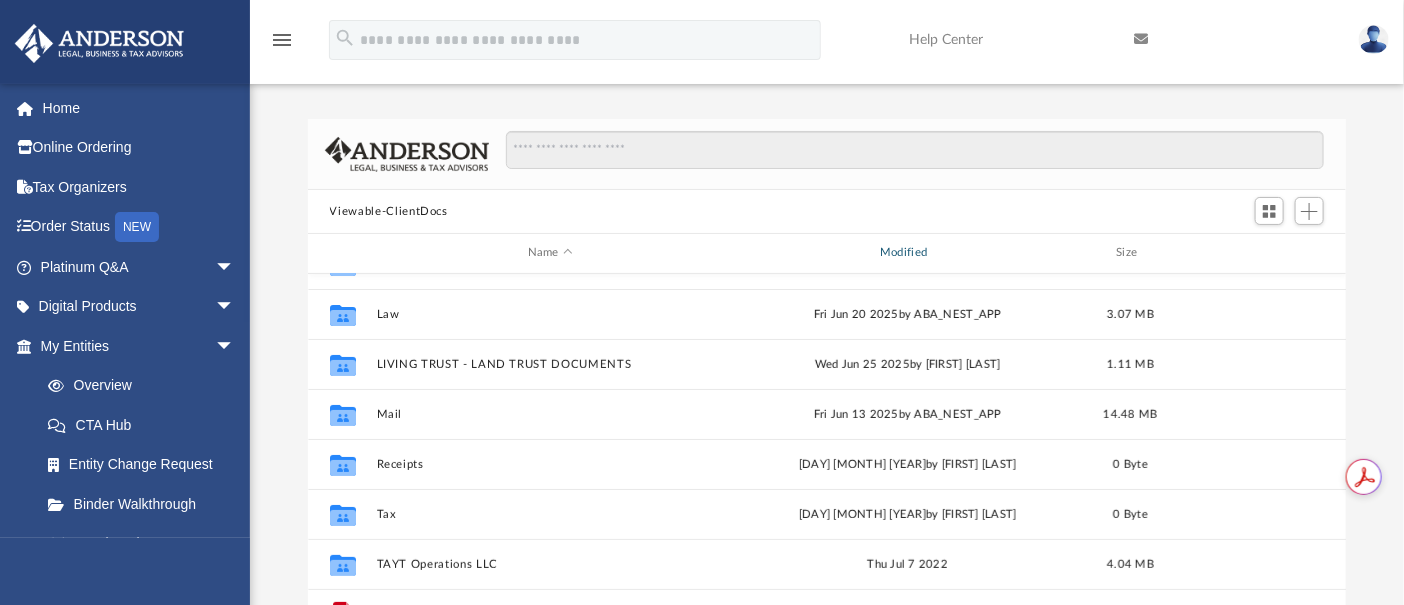 click on "Modified" at bounding box center (907, 253) 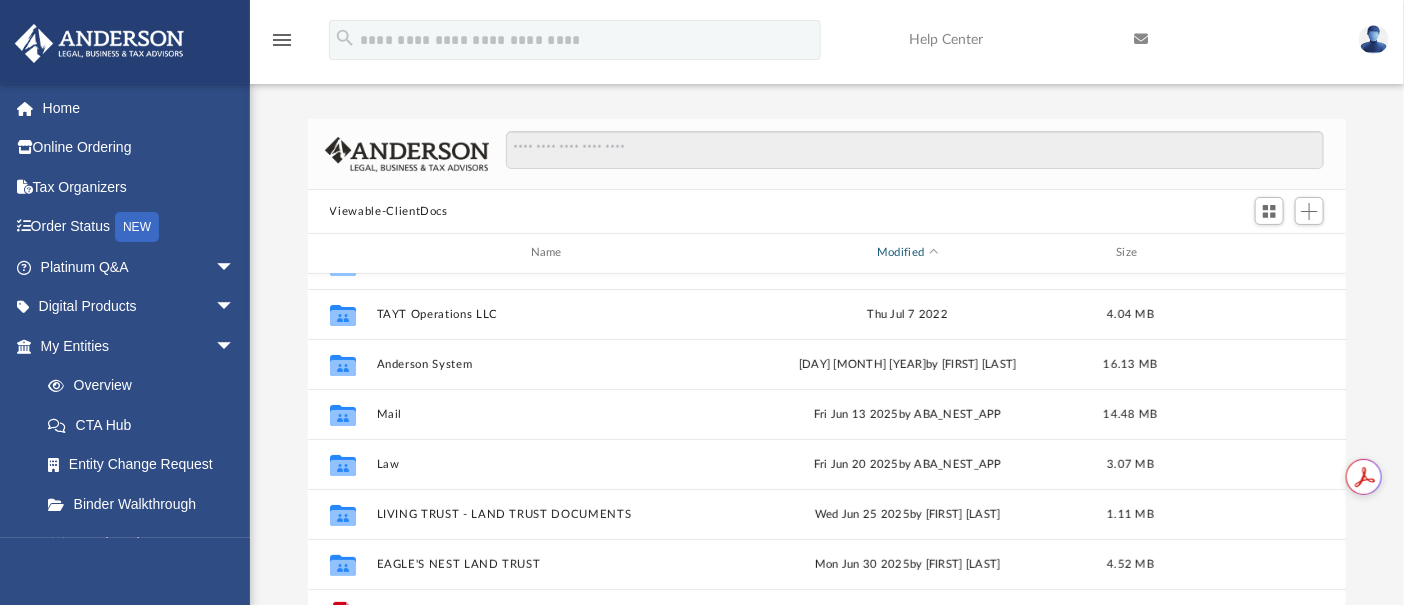 click on "Modified" at bounding box center [907, 253] 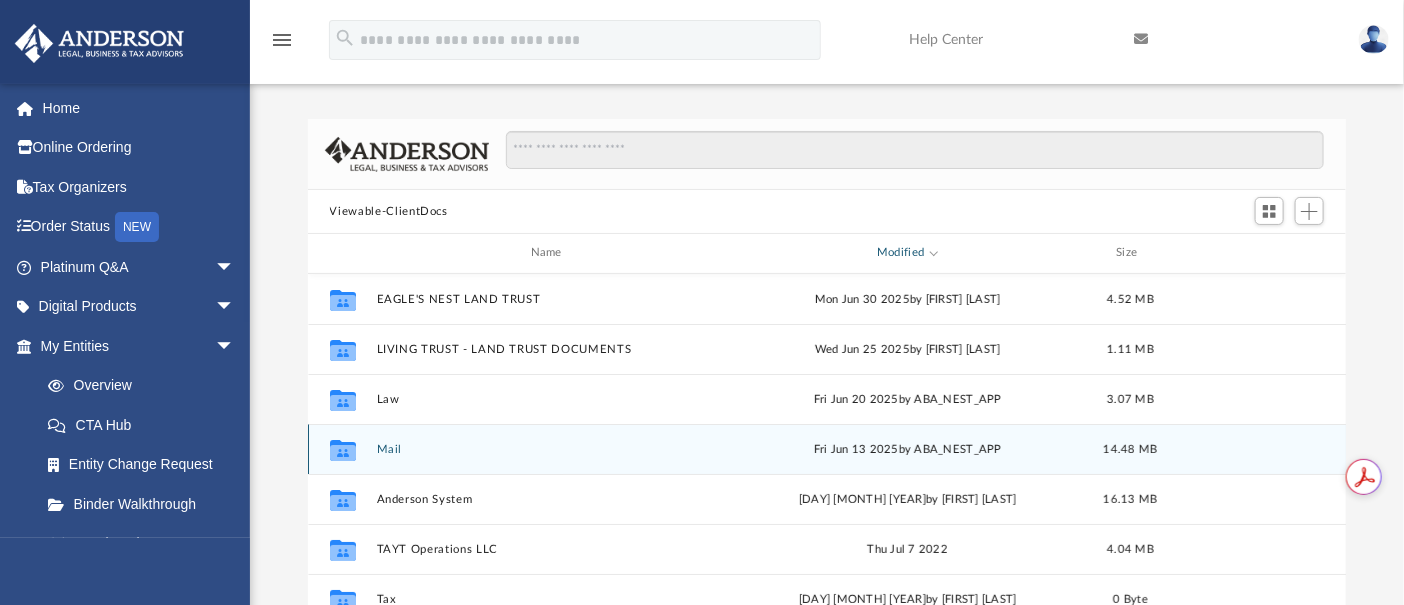 scroll, scrollTop: 0, scrollLeft: 0, axis: both 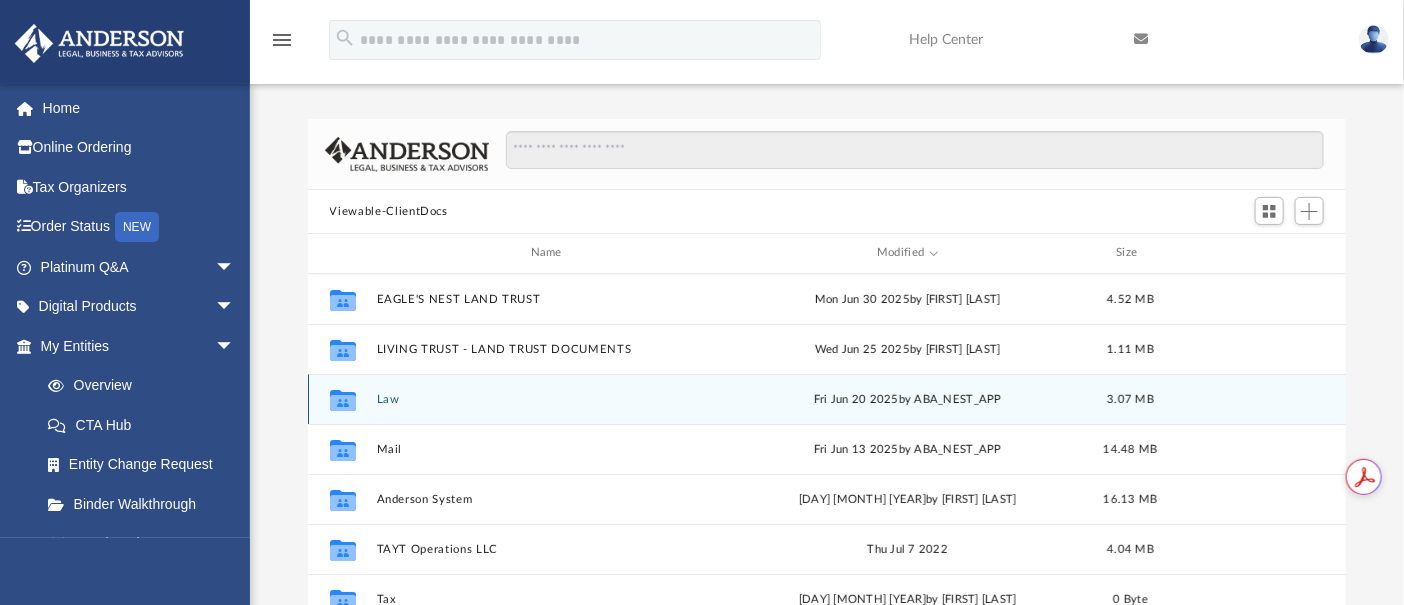 click on "Law" at bounding box center (550, 399) 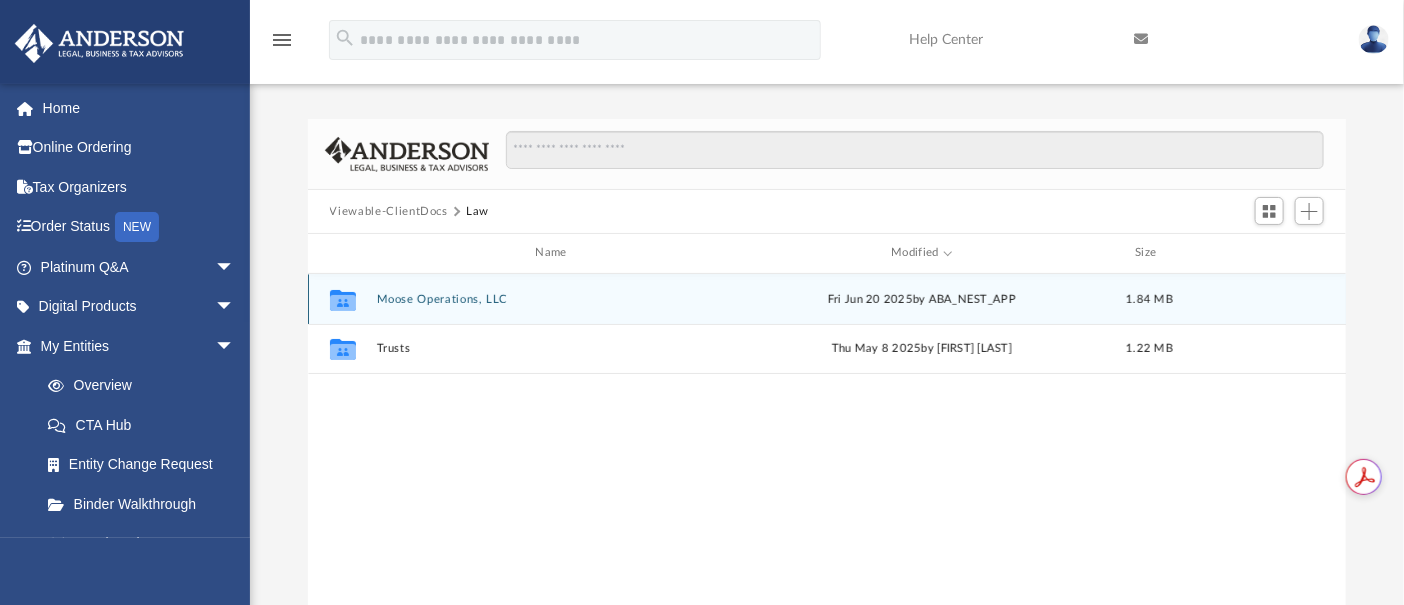 click on "Moose Operations, LLC" at bounding box center [555, 299] 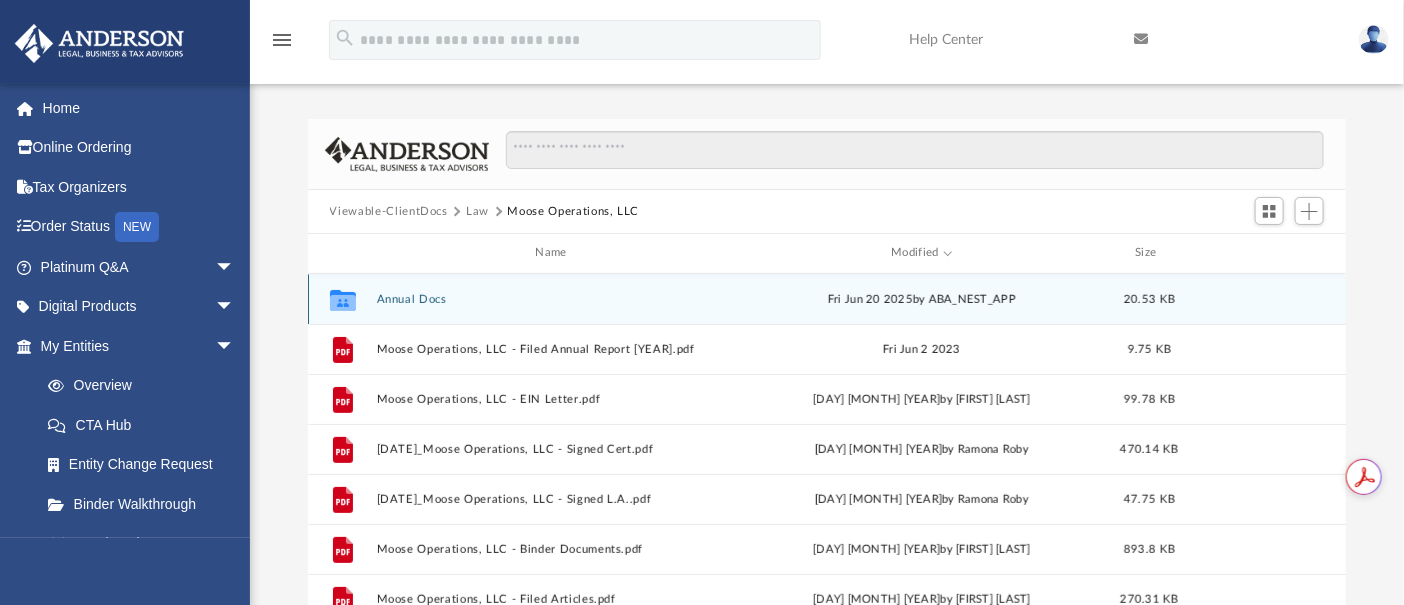 click on "Annual Docs" at bounding box center (555, 299) 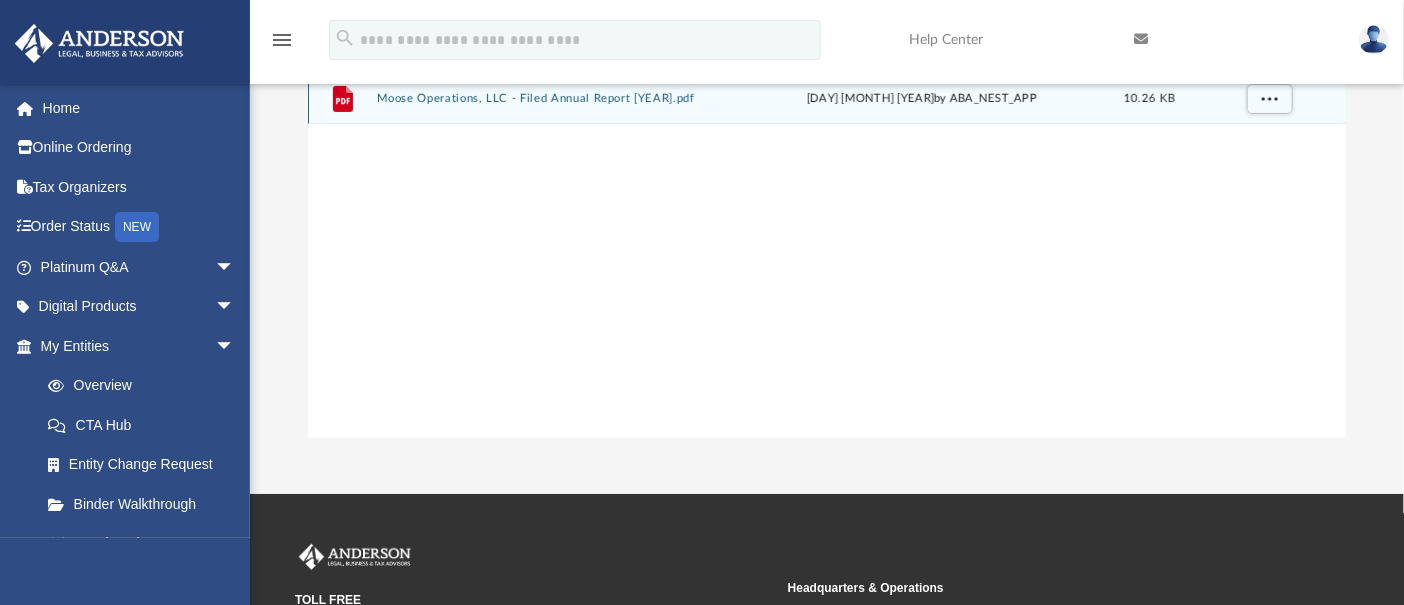 scroll, scrollTop: 0, scrollLeft: 0, axis: both 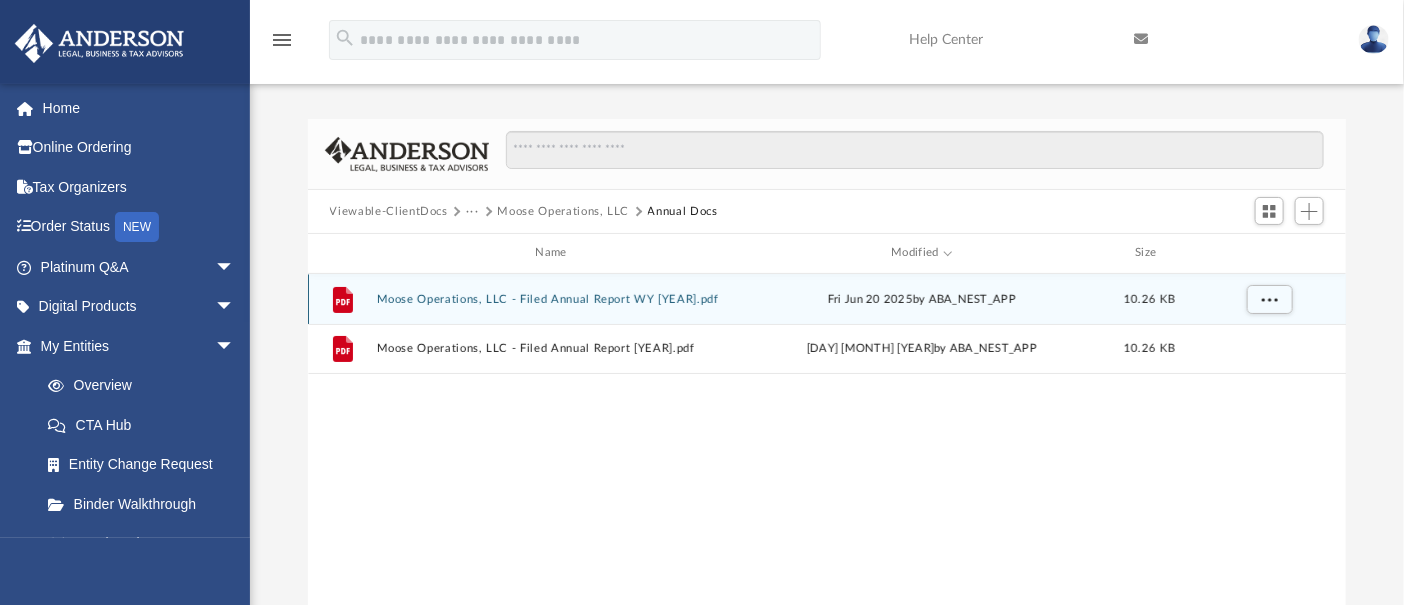 click on "Moose Operations, LLC - Filed Annual Report WY 2025.pdf" at bounding box center (555, 299) 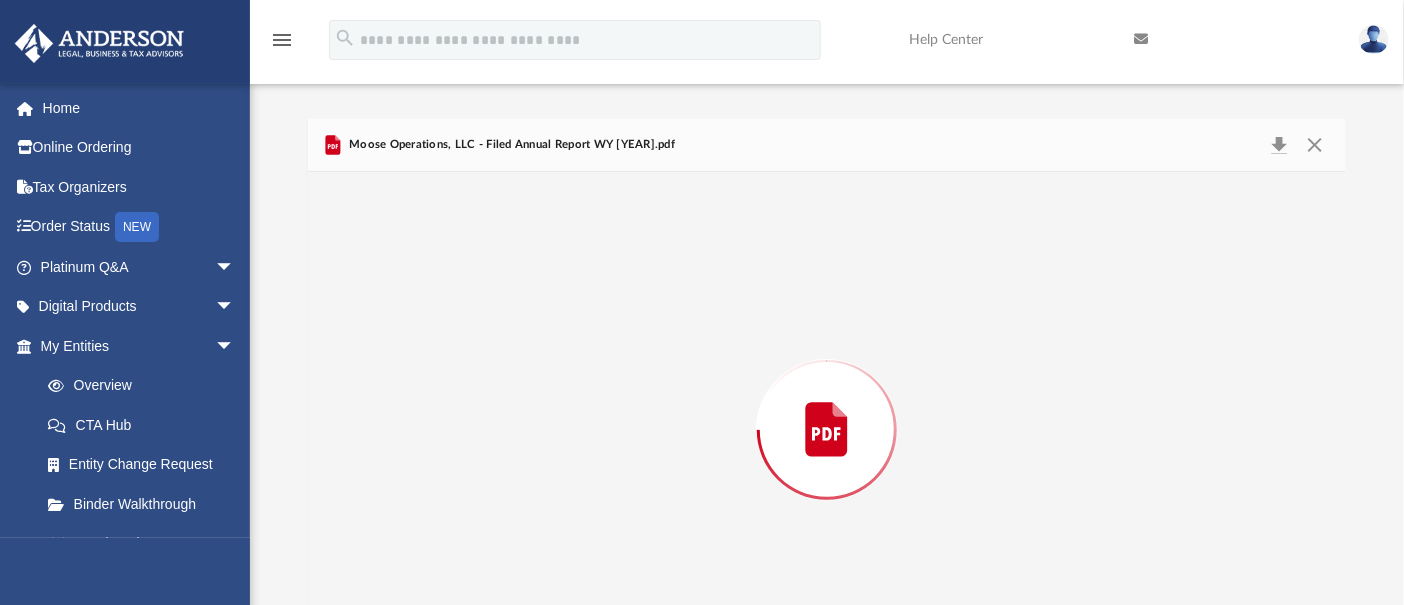 scroll, scrollTop: 82, scrollLeft: 0, axis: vertical 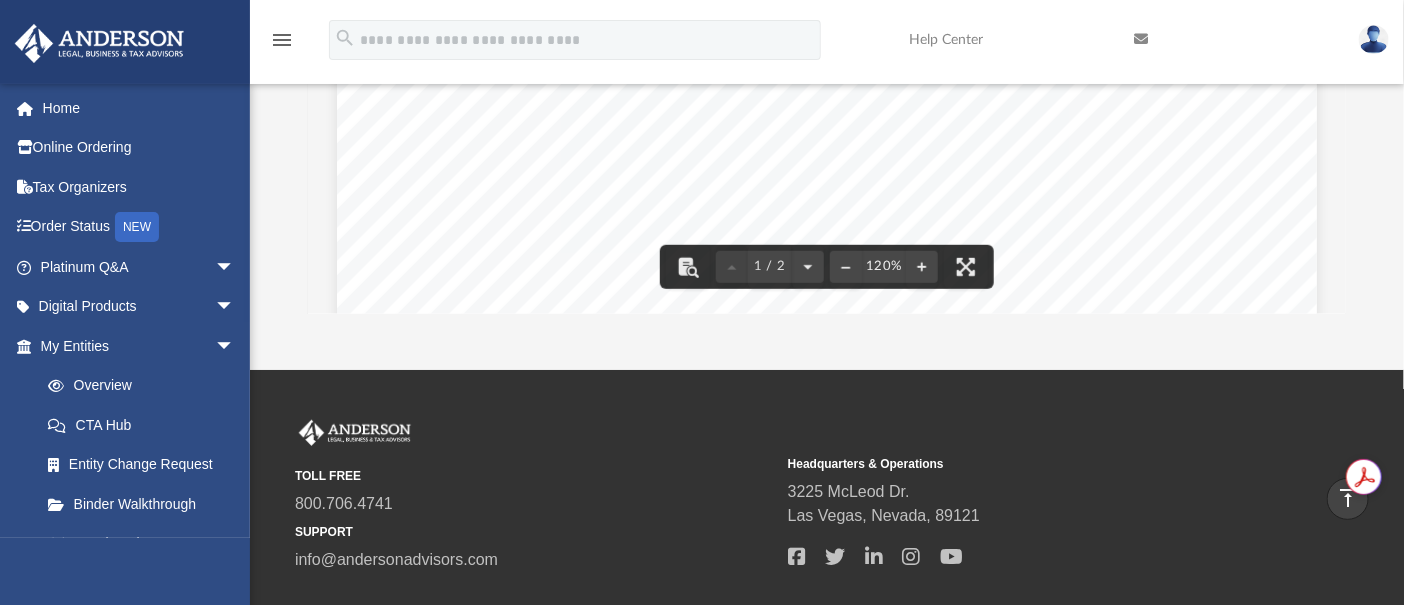 click on "App
invoice318marble@outlook.com
Sign Out
moose.operations@outlook.com
Home
Online Ordering
Tax Organizers
Order Status  NEW
Platinum Q&A arrow_drop_down
Client FAQ
Platinum Walkthrough
Submit a Question
Answered Questions
Document Review
Platinum Knowledge Room
Tax & Bookkeeping Packages
Land Trust & Deed Forum
Portal Feedback
Digital Products arrow_drop_down
Tax Toolbox
Virtual Bookkeeping" at bounding box center [702, -2] 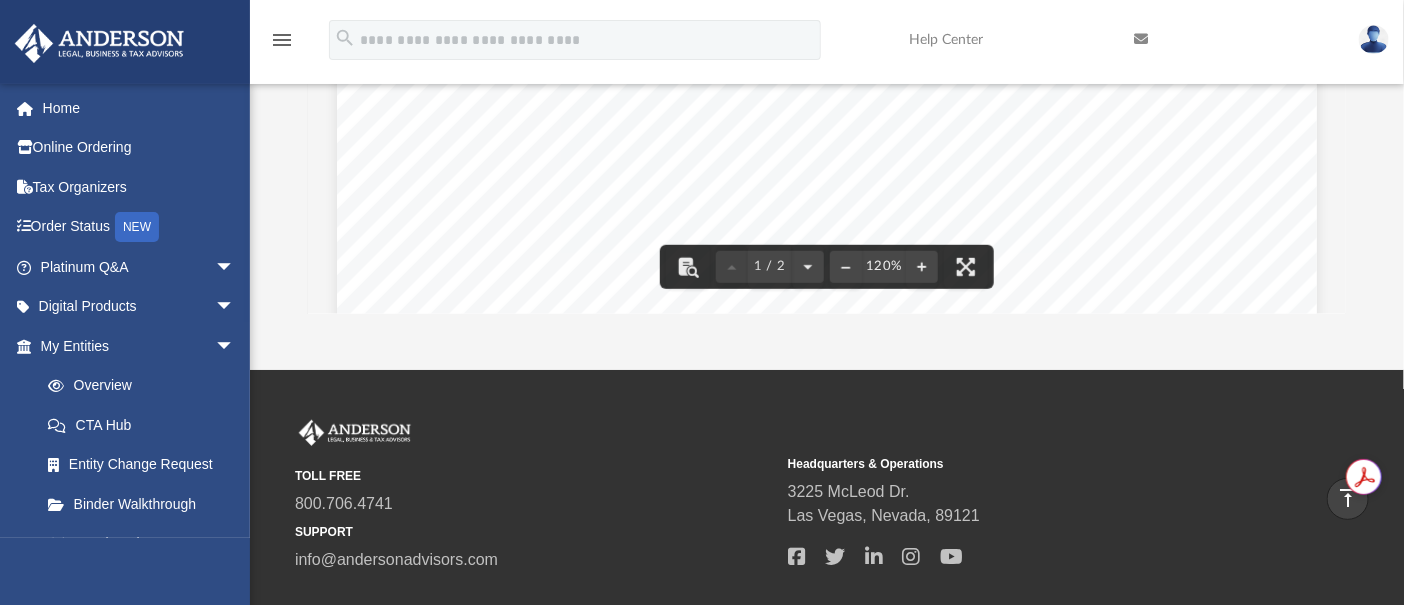 click on "vertical_align_top" at bounding box center [1348, 498] 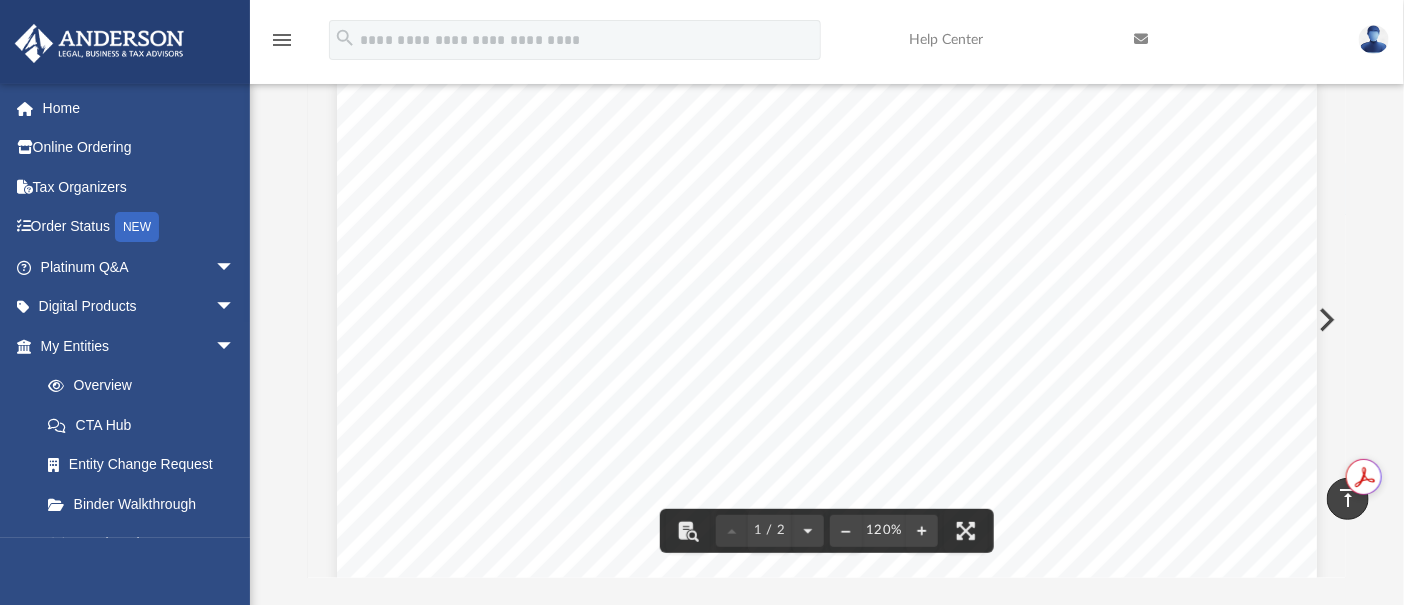 scroll, scrollTop: 0, scrollLeft: 0, axis: both 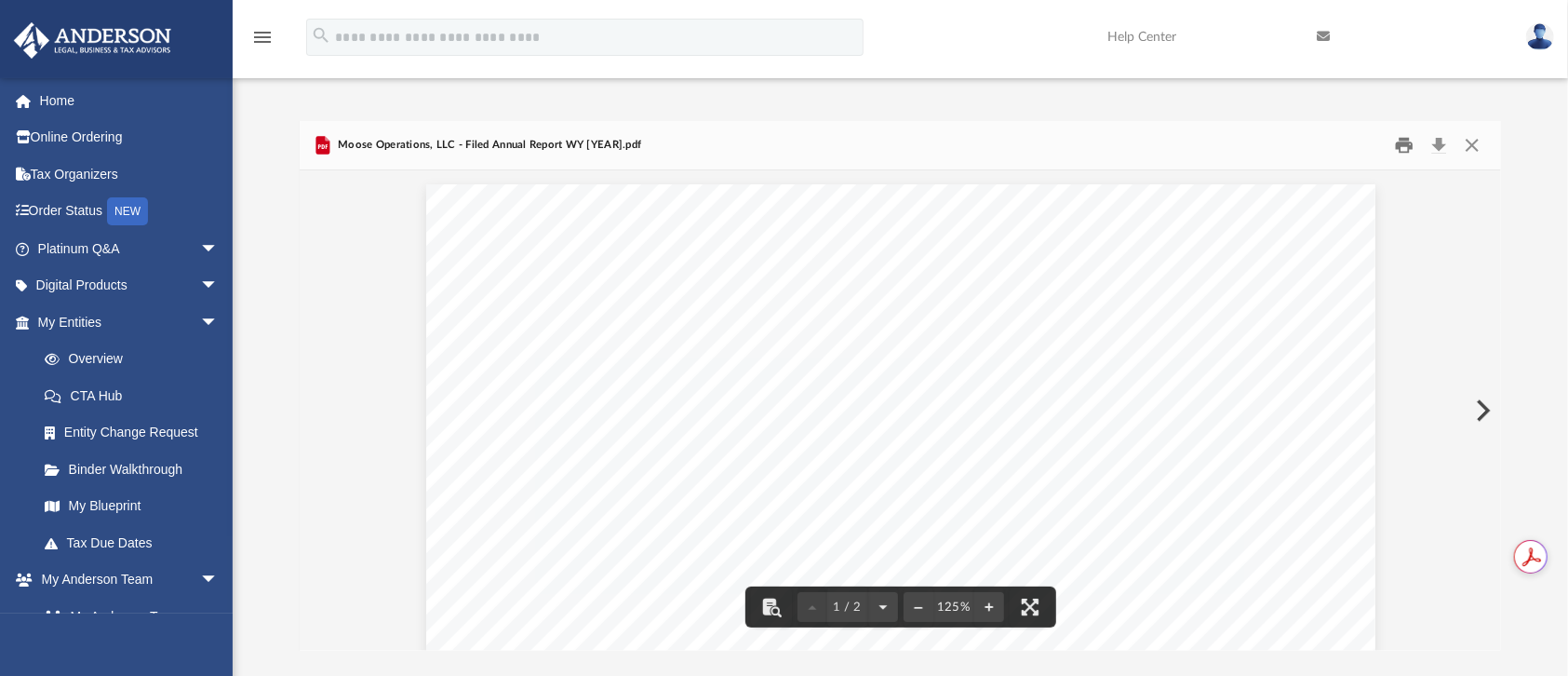 click at bounding box center (1404, 145) 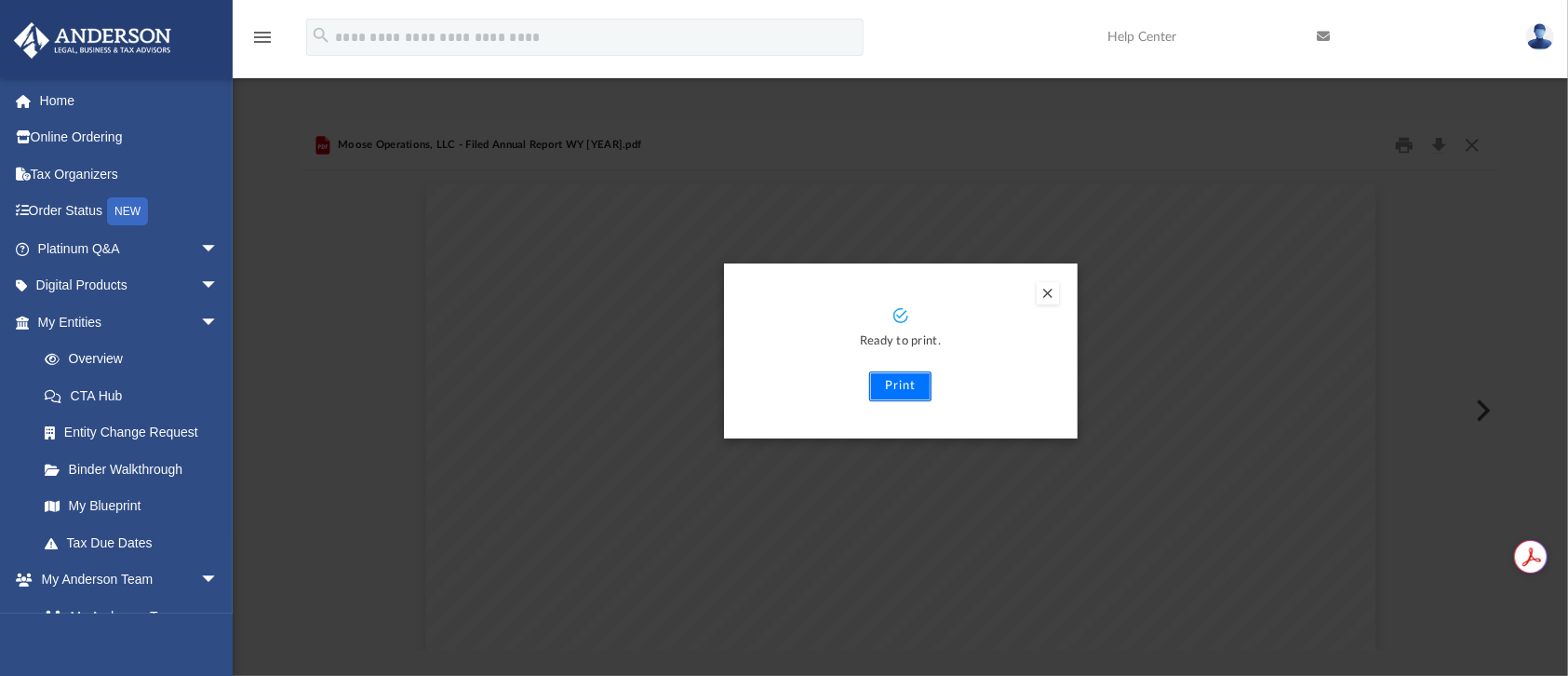 click on "Print" at bounding box center [900, 386] 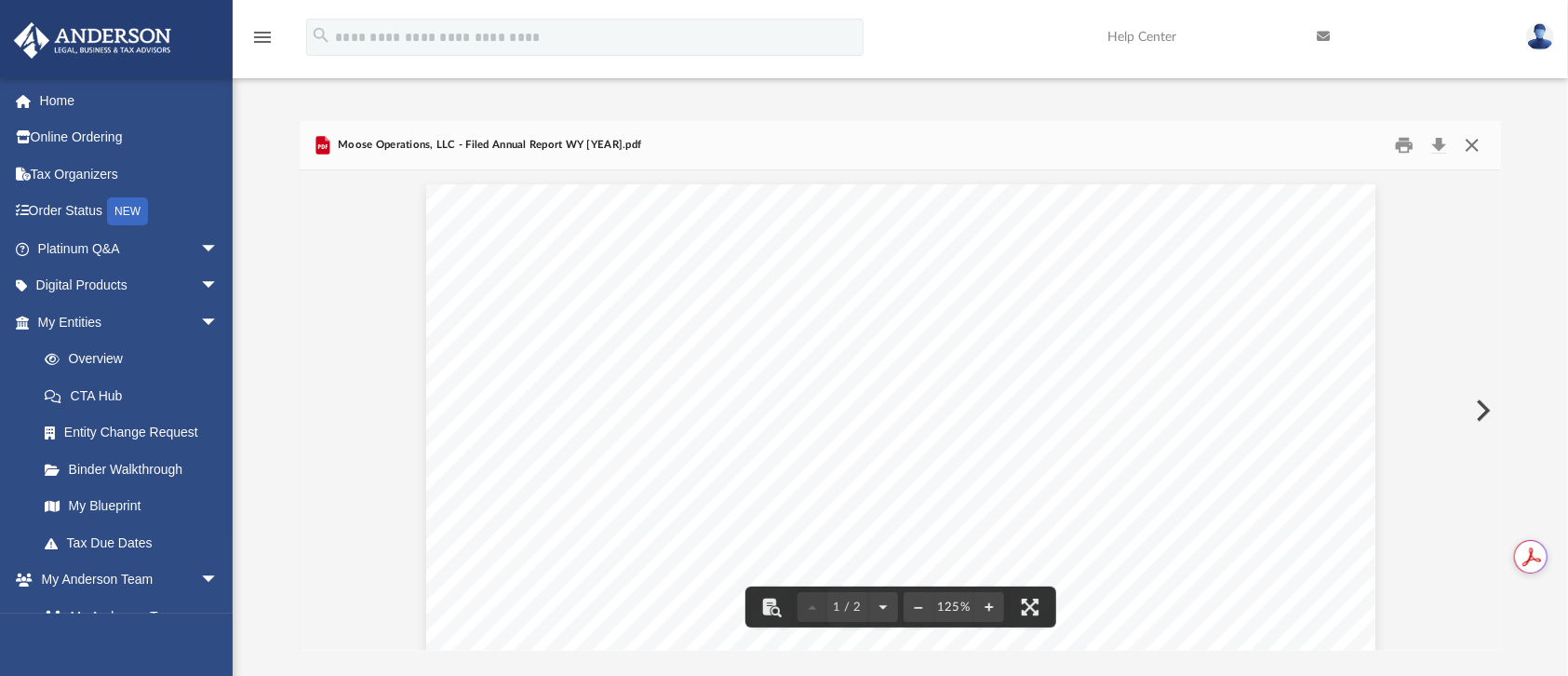 click at bounding box center [1472, 145] 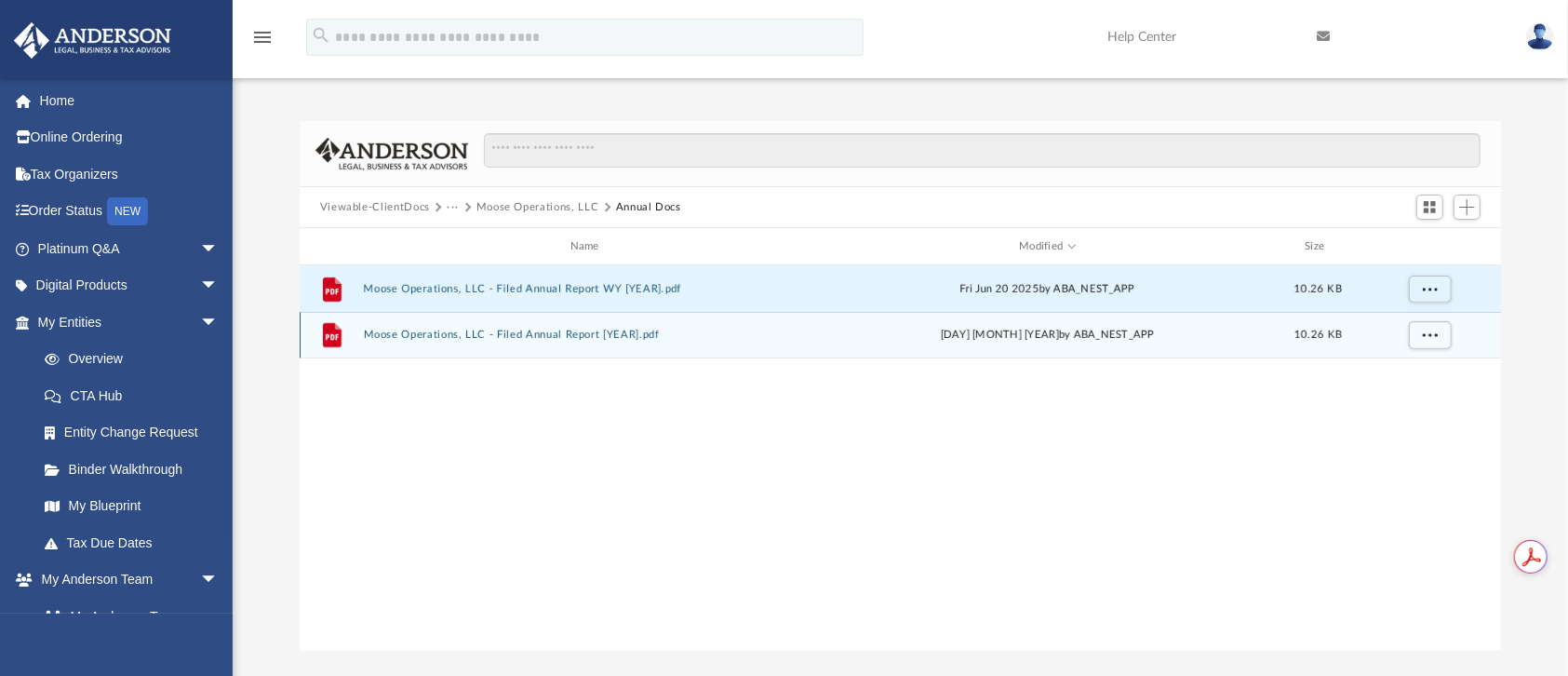 click on "File Moose Operations, LLC - Filed Annual Report 2024.pdf Thu Jun 6 2024  by ABA_NEST_APP 10.26 KB" at bounding box center (901, 335) 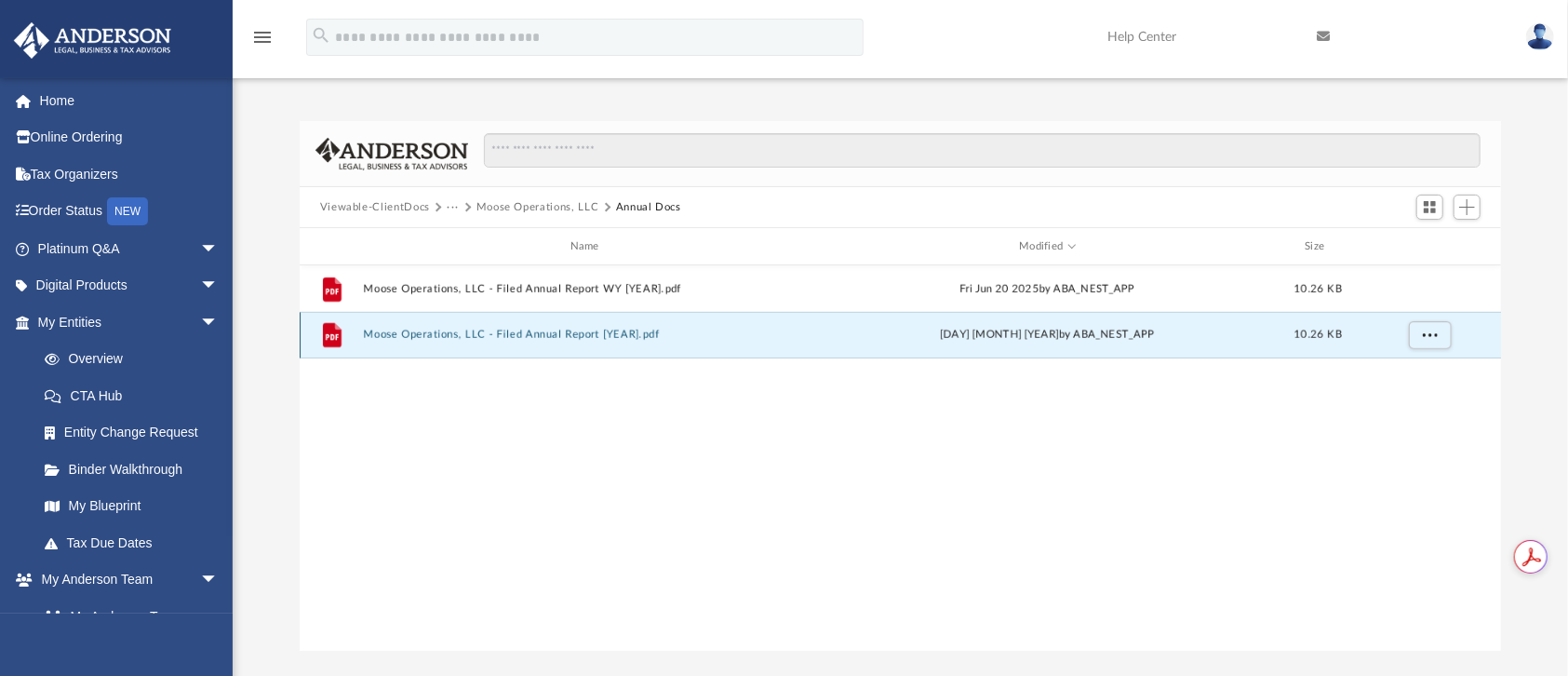 click on "Moose Operations, LLC - Filed Annual Report 2024.pdf" at bounding box center [588, 334] 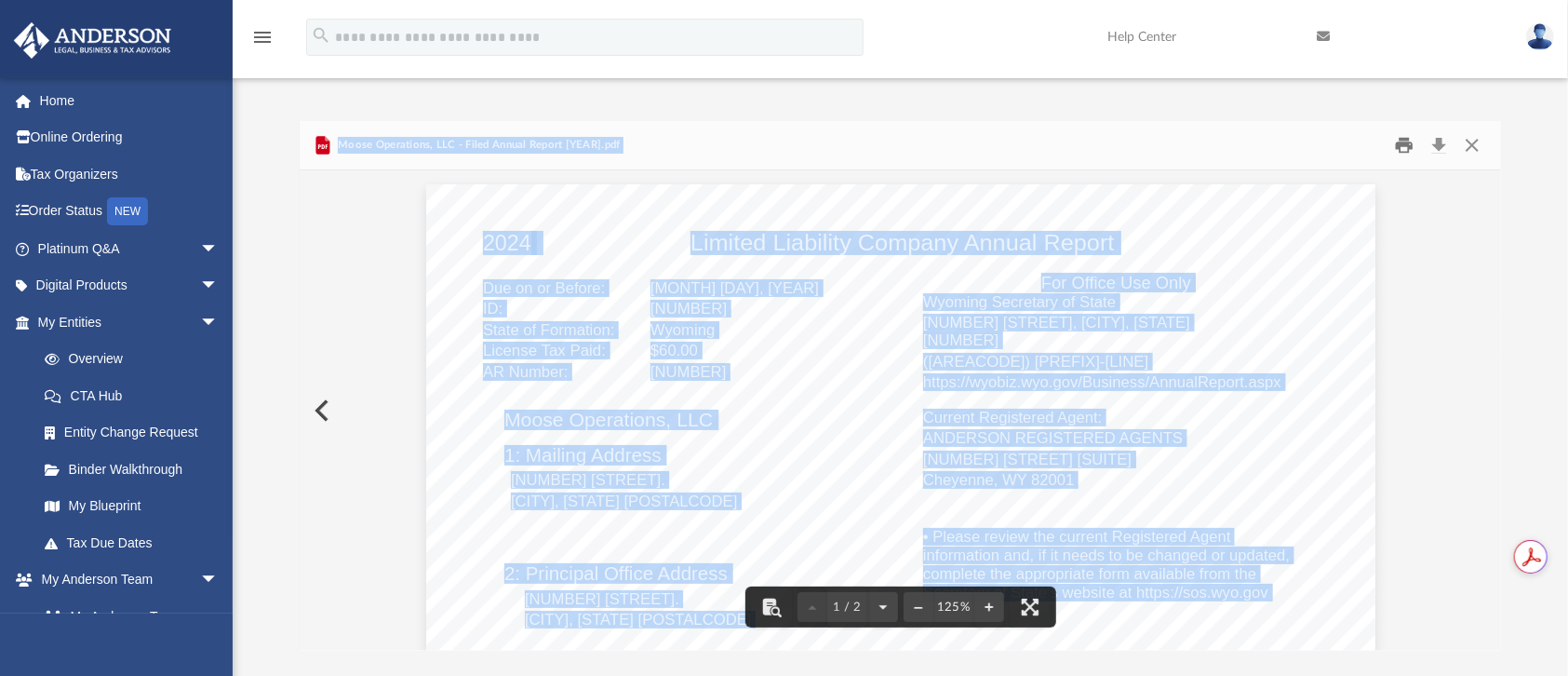 click at bounding box center (1404, 145) 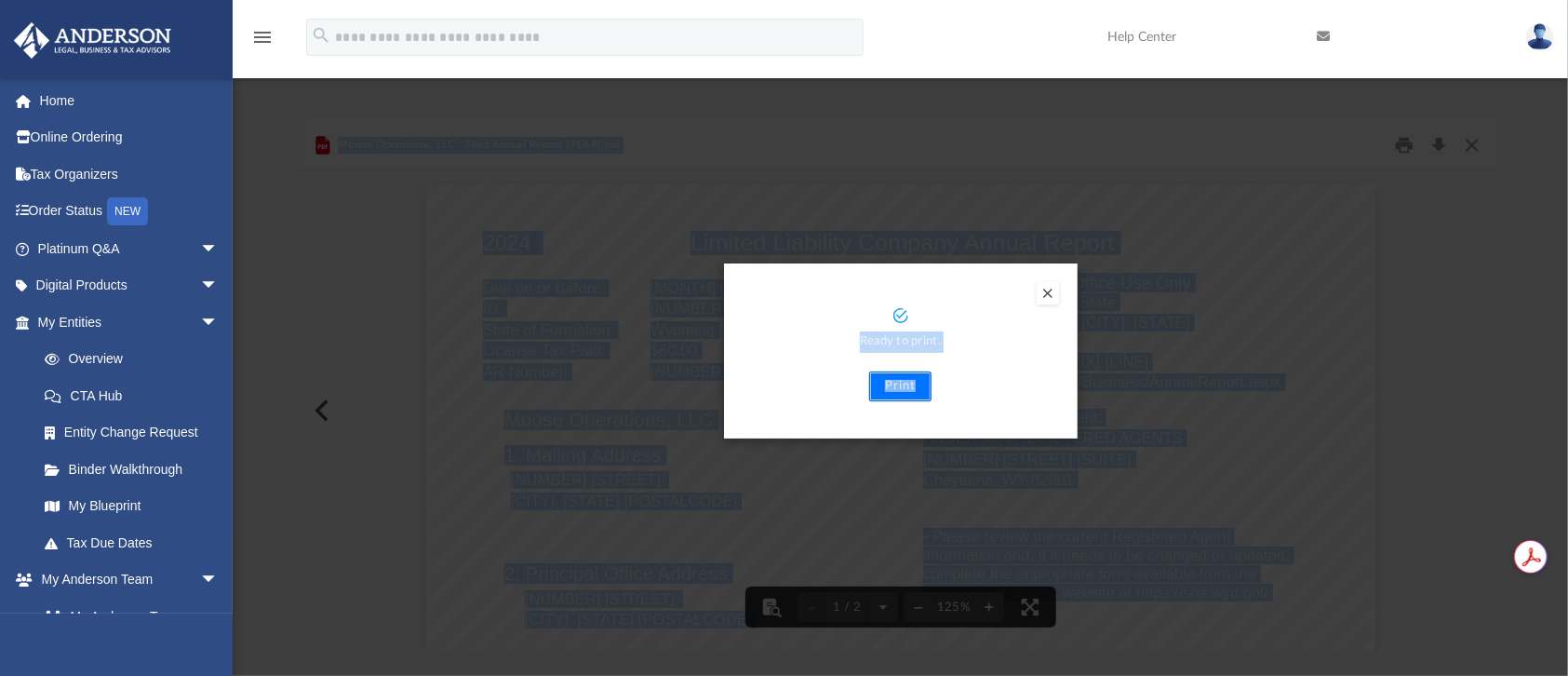 click on "Print" at bounding box center (900, 386) 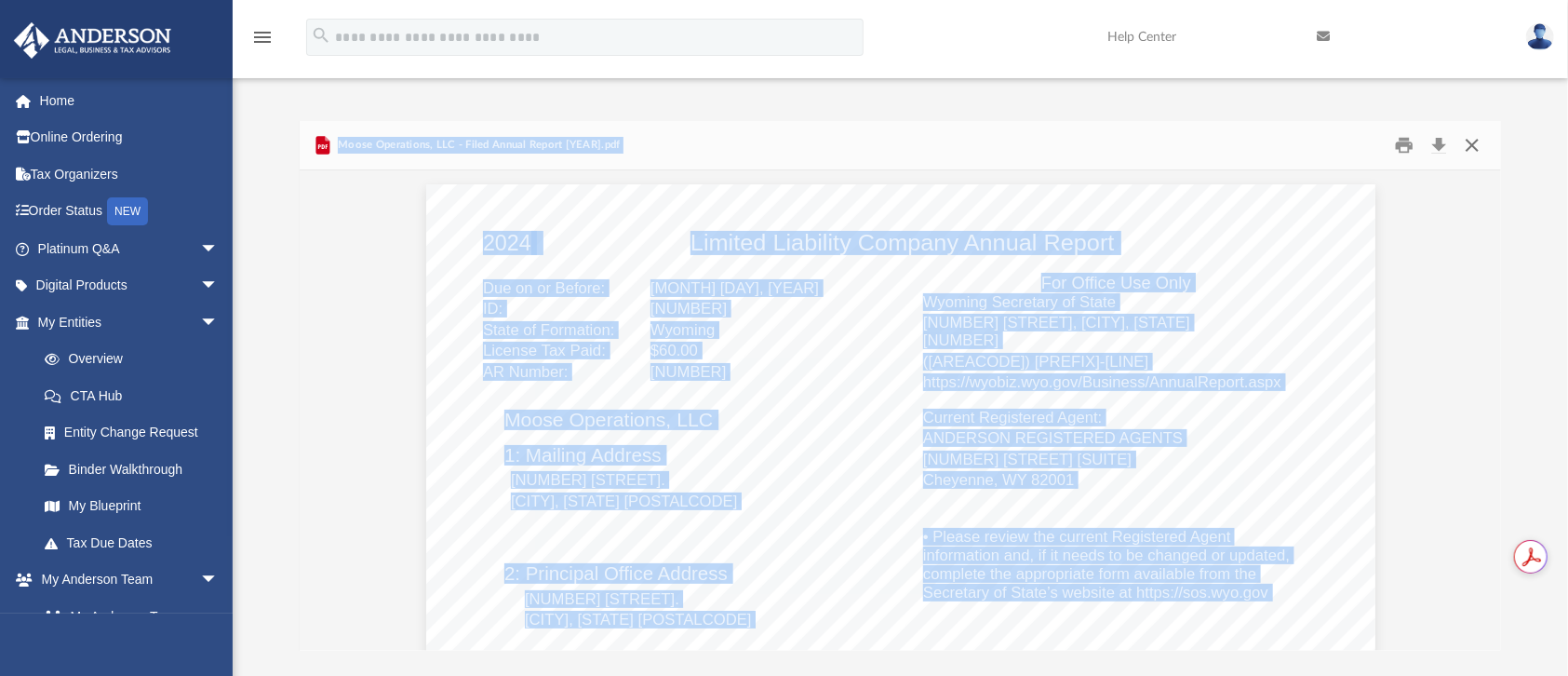 click at bounding box center (1472, 145) 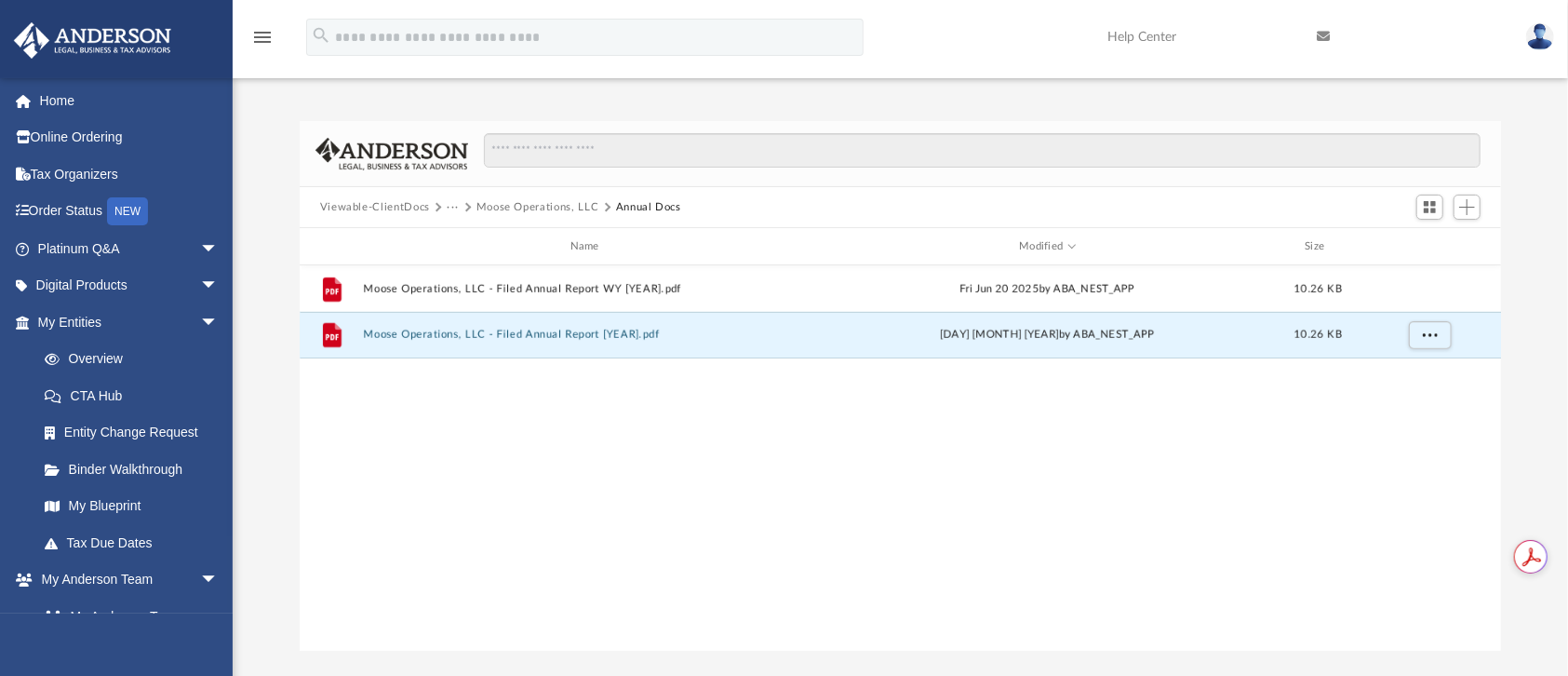 click on "Viewable-ClientDocs" at bounding box center [375, 208] 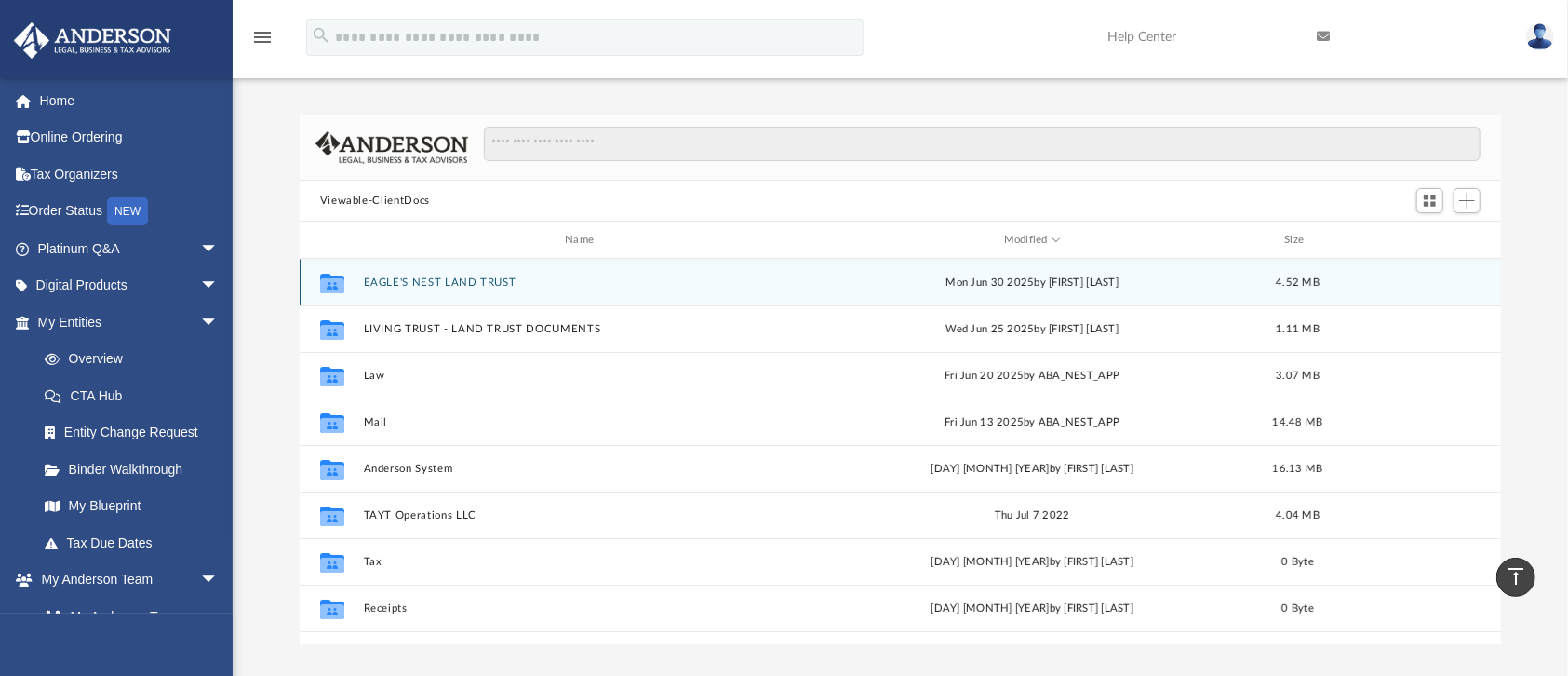 scroll, scrollTop: 0, scrollLeft: 0, axis: both 